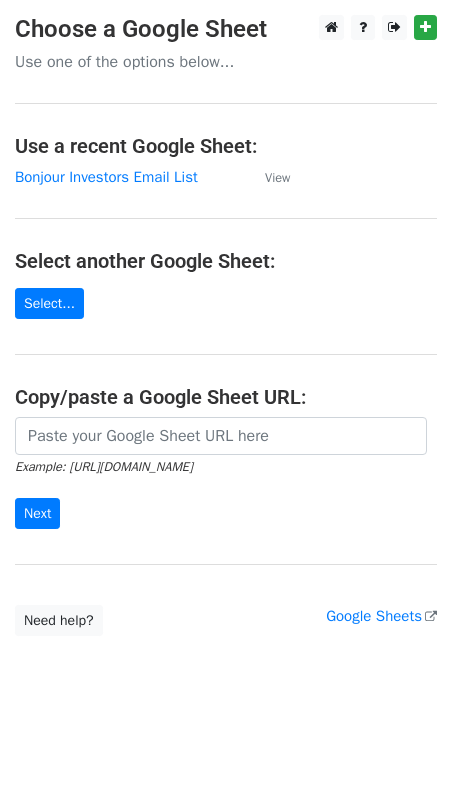 scroll, scrollTop: 0, scrollLeft: 0, axis: both 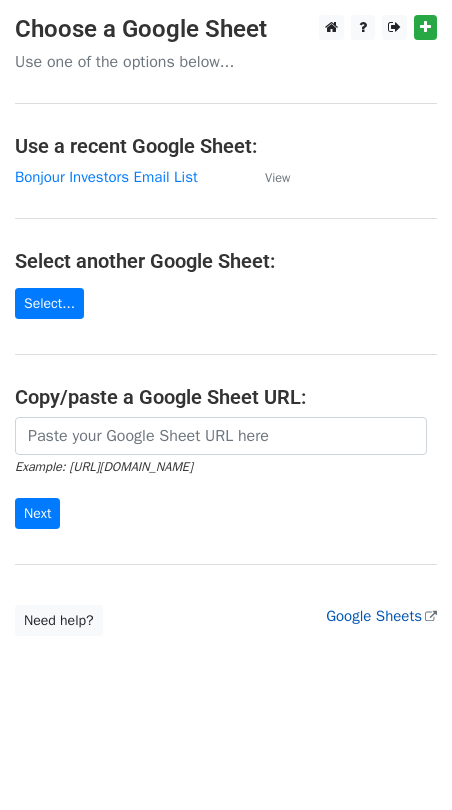 click on "Google Sheets" at bounding box center (381, 616) 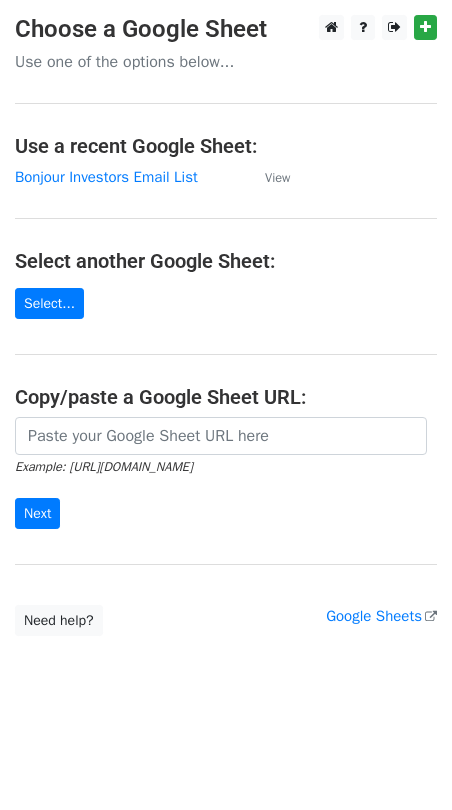 scroll, scrollTop: 0, scrollLeft: 0, axis: both 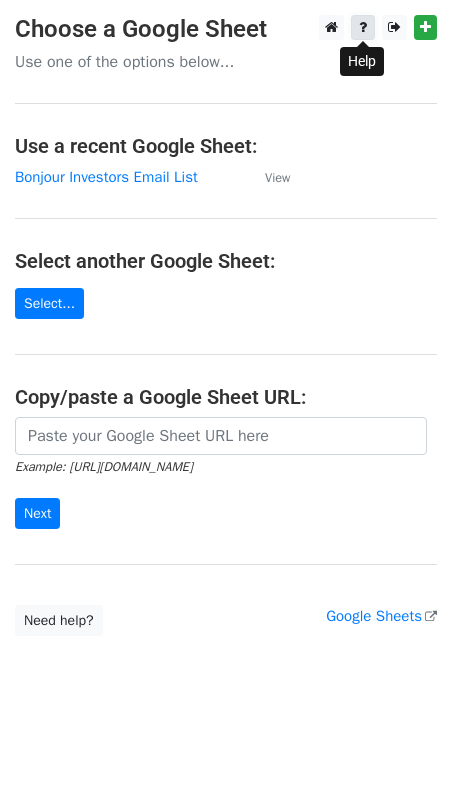 click at bounding box center (363, 27) 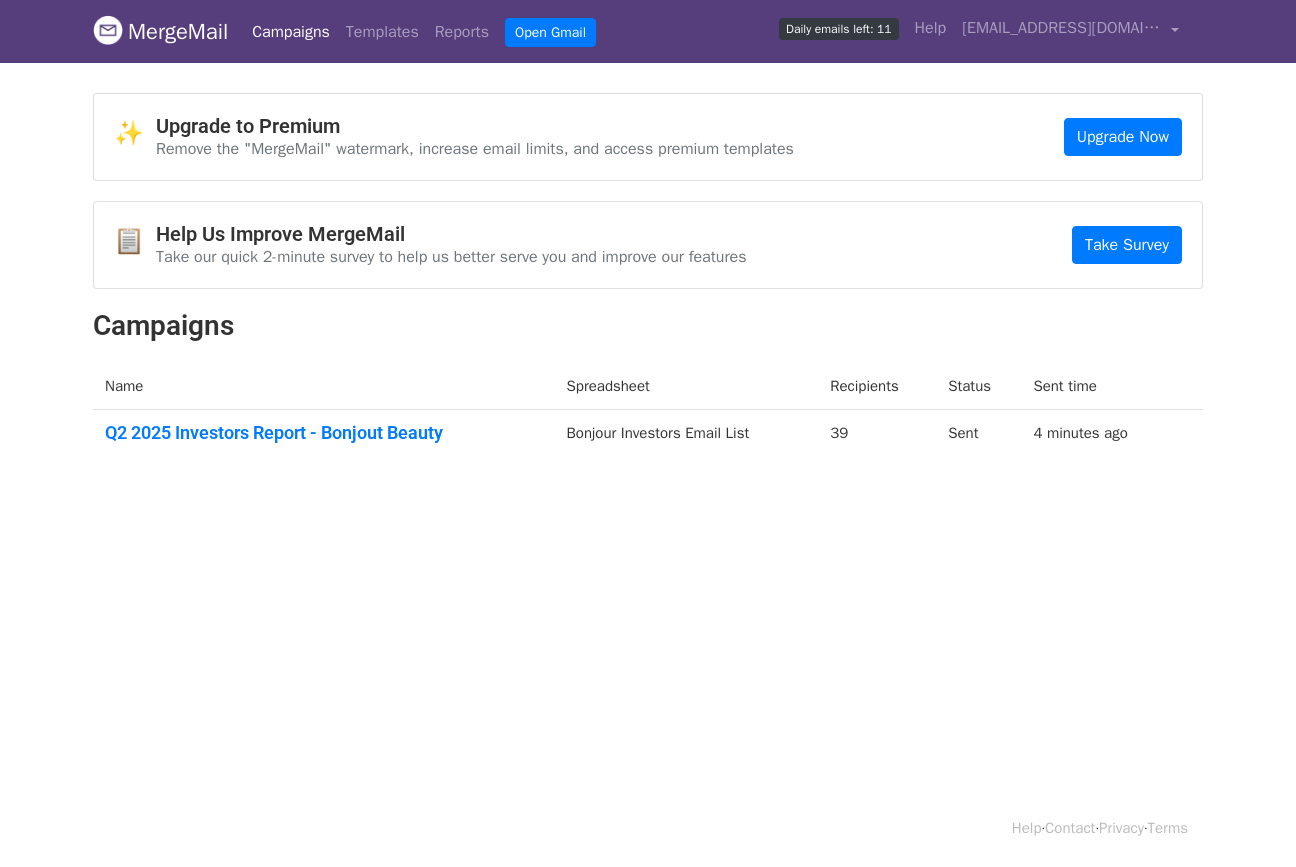 scroll, scrollTop: 0, scrollLeft: 0, axis: both 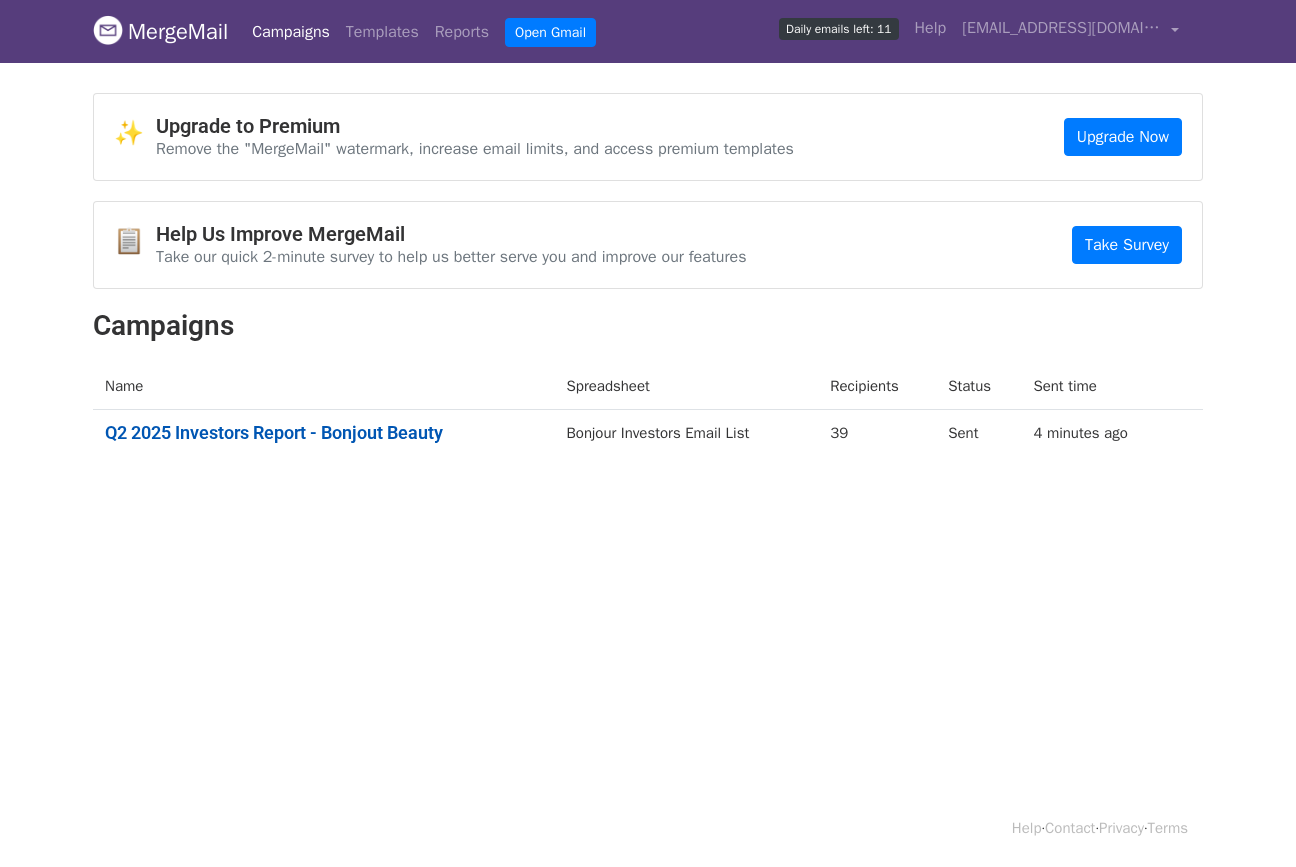 click on "Q2 2025 Investors Report - Bonjout Beauty" at bounding box center [324, 433] 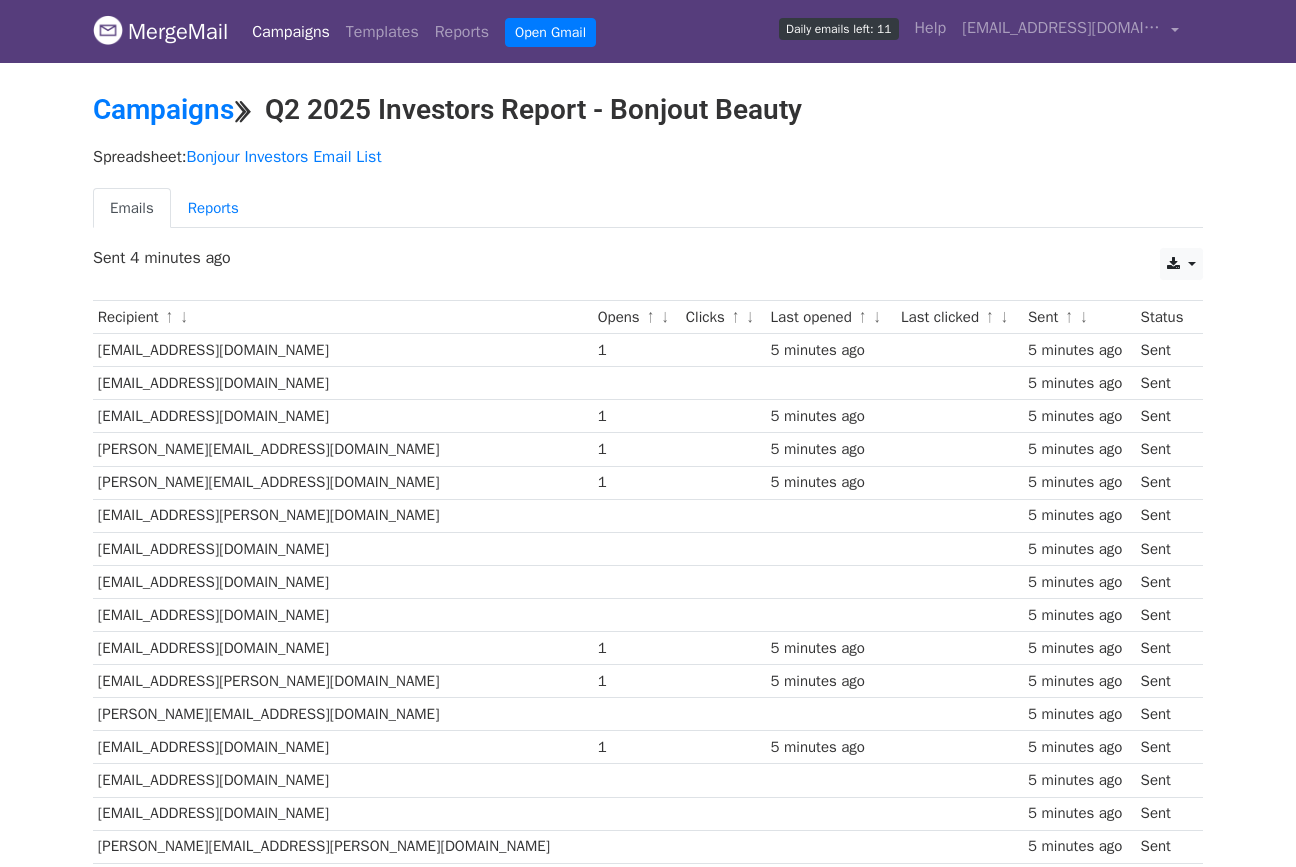 scroll, scrollTop: 0, scrollLeft: 0, axis: both 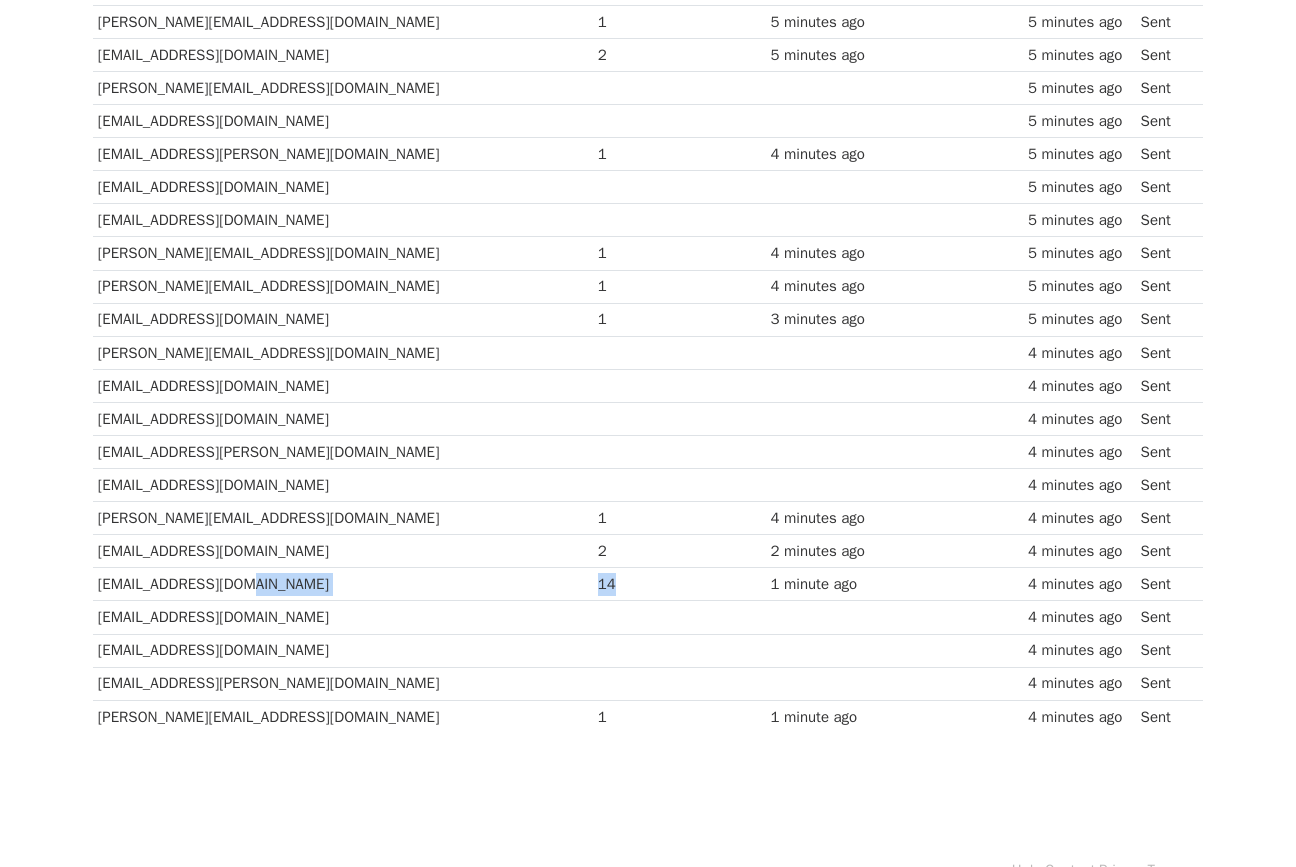drag, startPoint x: 462, startPoint y: 578, endPoint x: 428, endPoint y: 584, distance: 34.525352 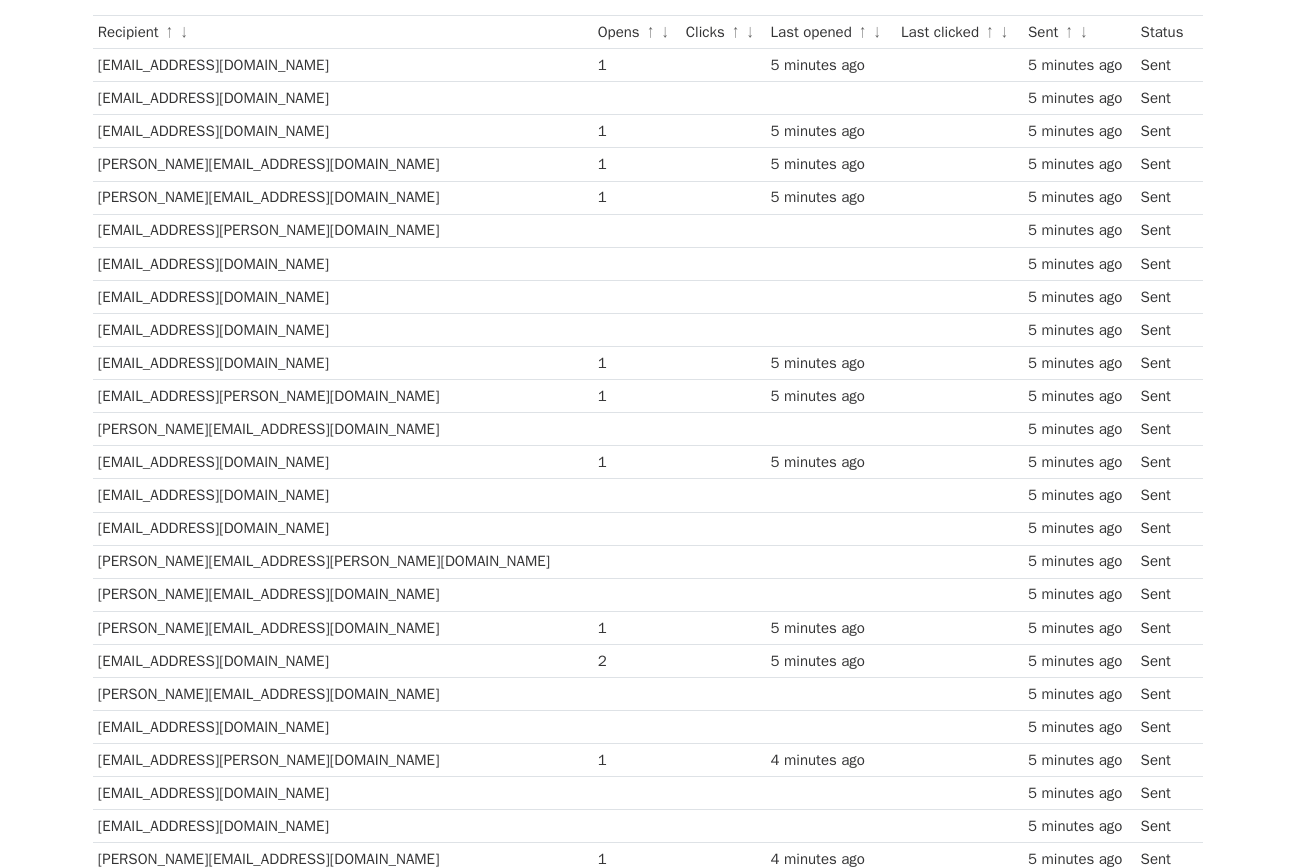 scroll, scrollTop: 0, scrollLeft: 0, axis: both 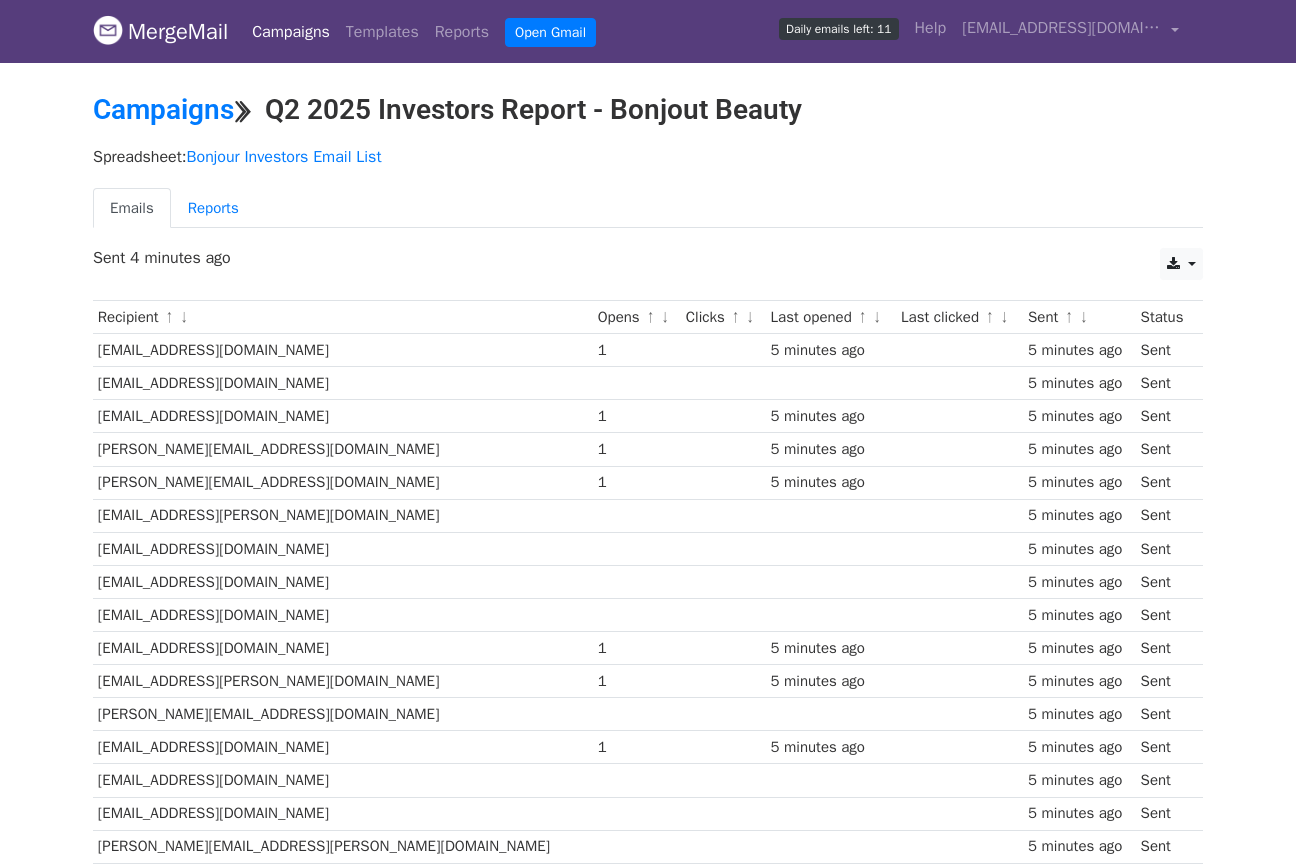 click at bounding box center [723, 416] 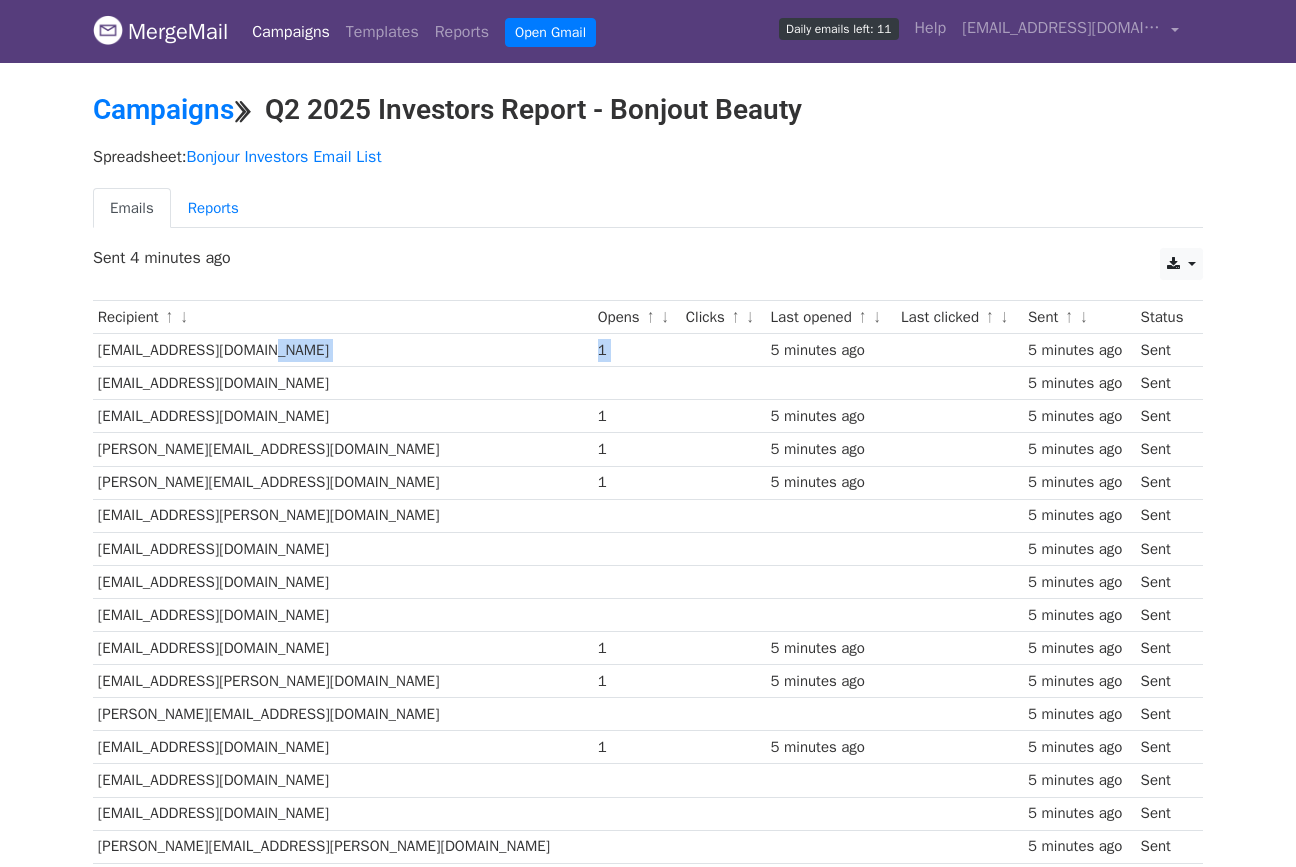 drag, startPoint x: 398, startPoint y: 347, endPoint x: 641, endPoint y: 347, distance: 243 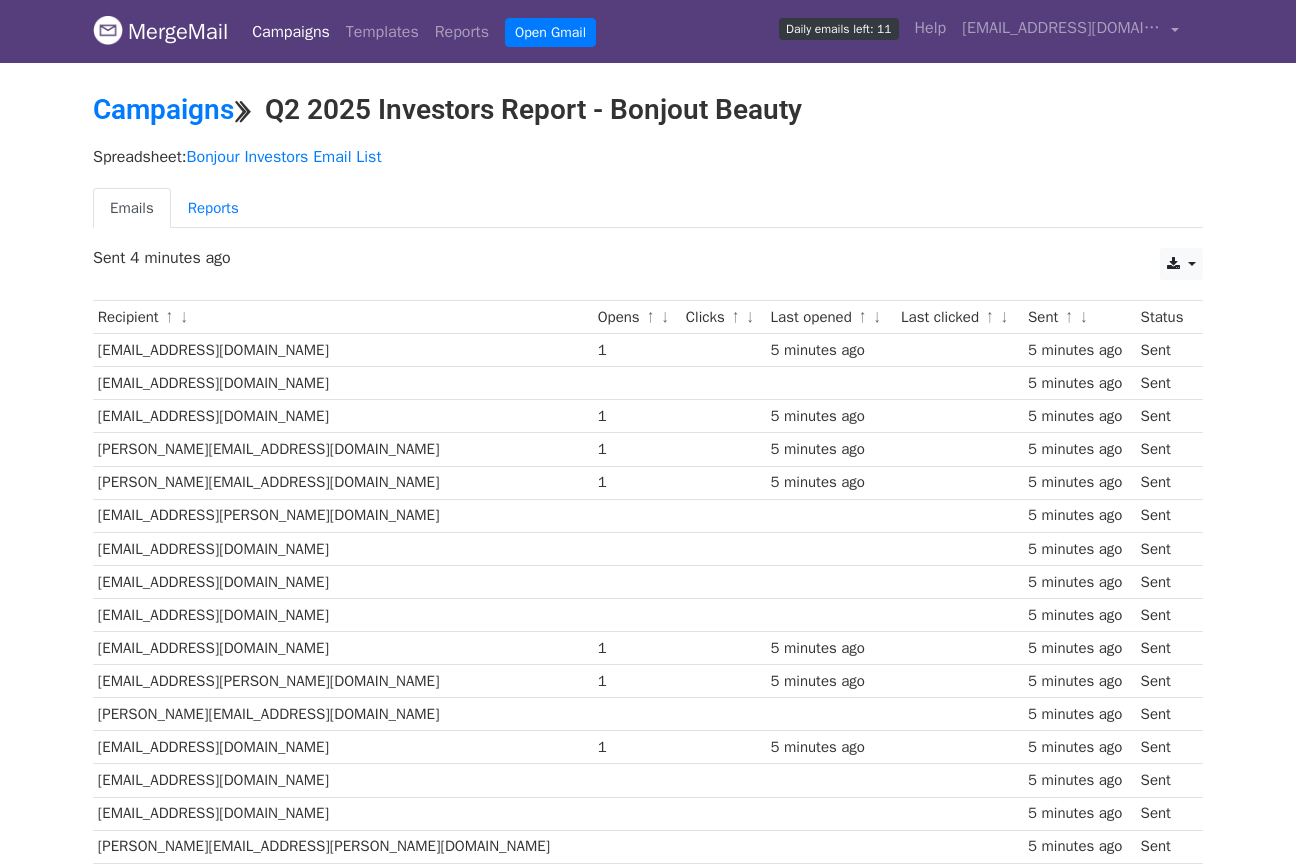 click on "Clicks
↑
↓" at bounding box center (723, 317) 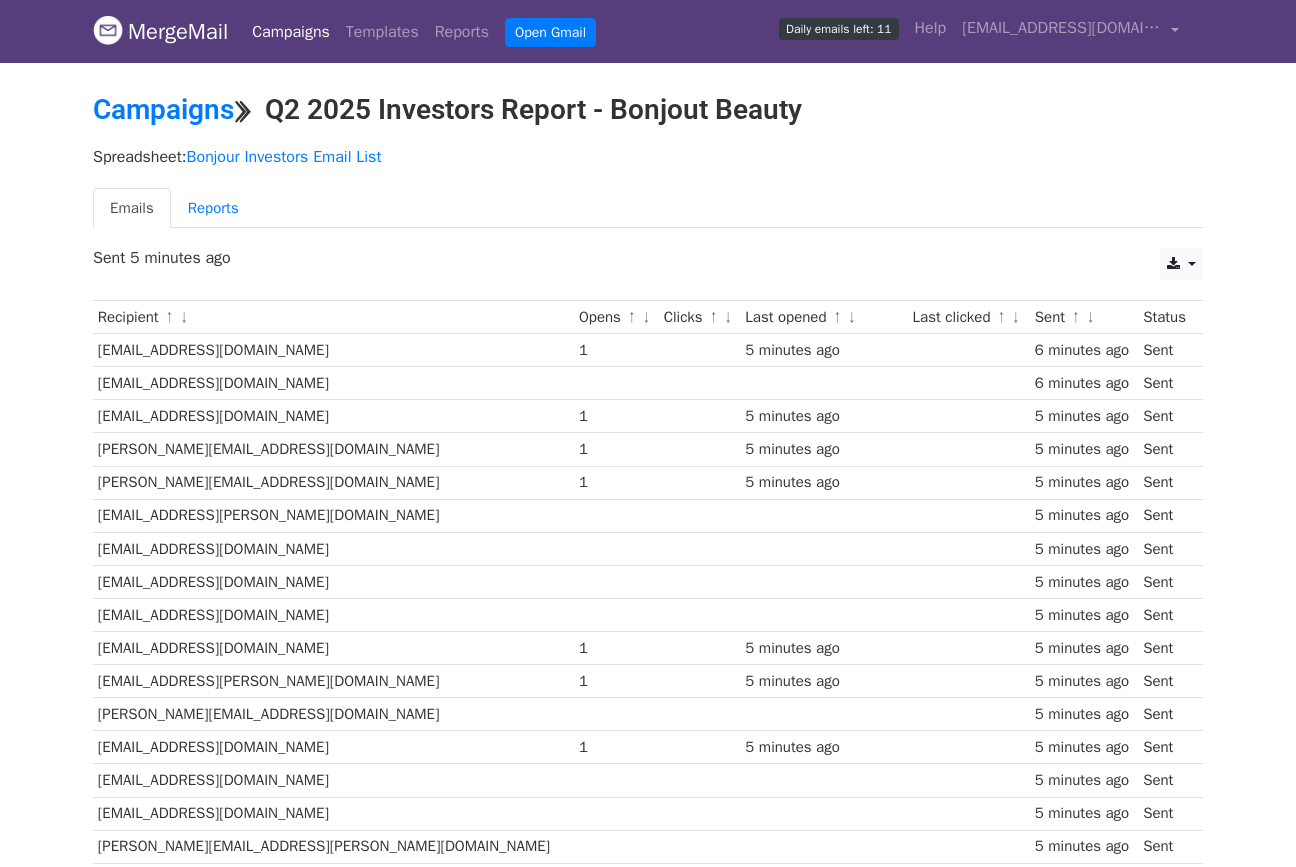 scroll, scrollTop: 0, scrollLeft: 0, axis: both 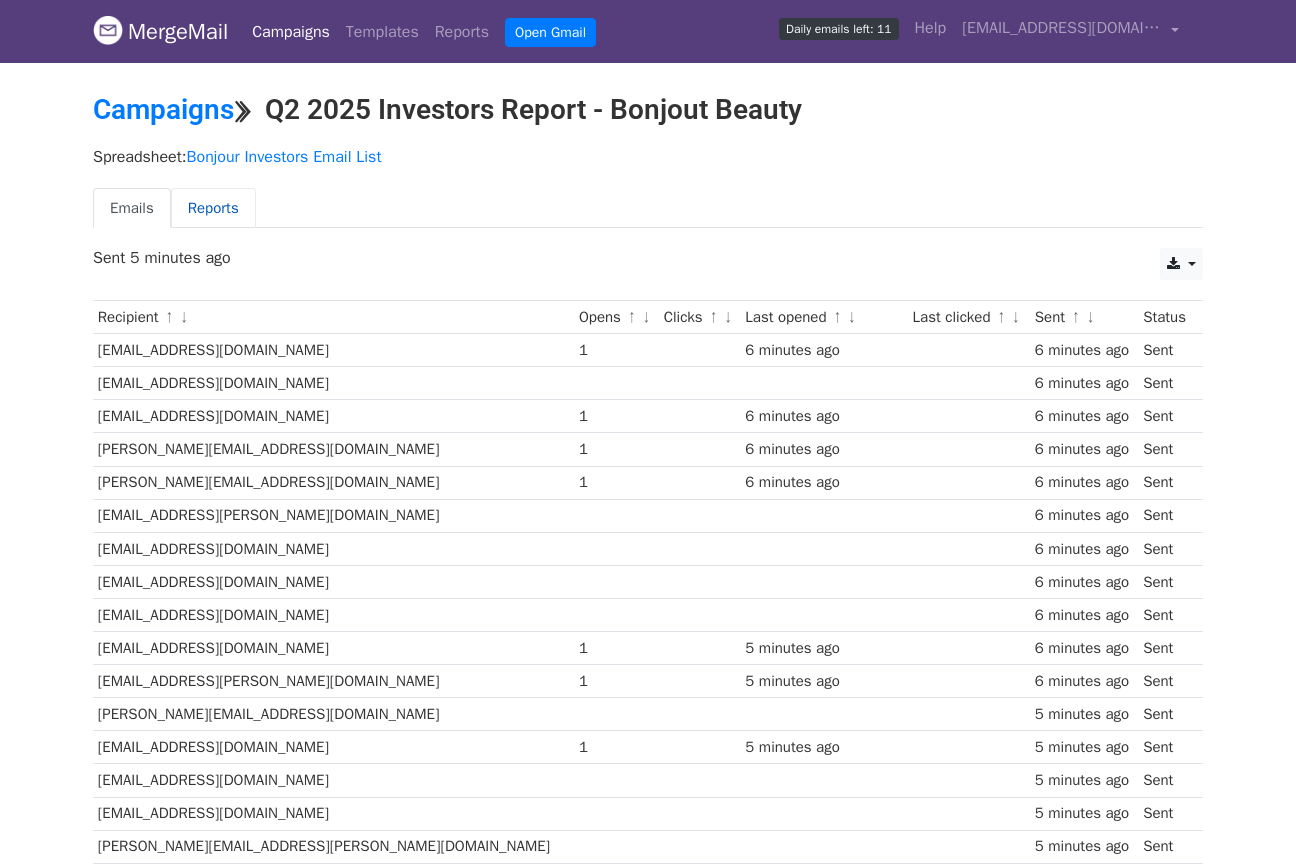 click on "Reports" at bounding box center [213, 208] 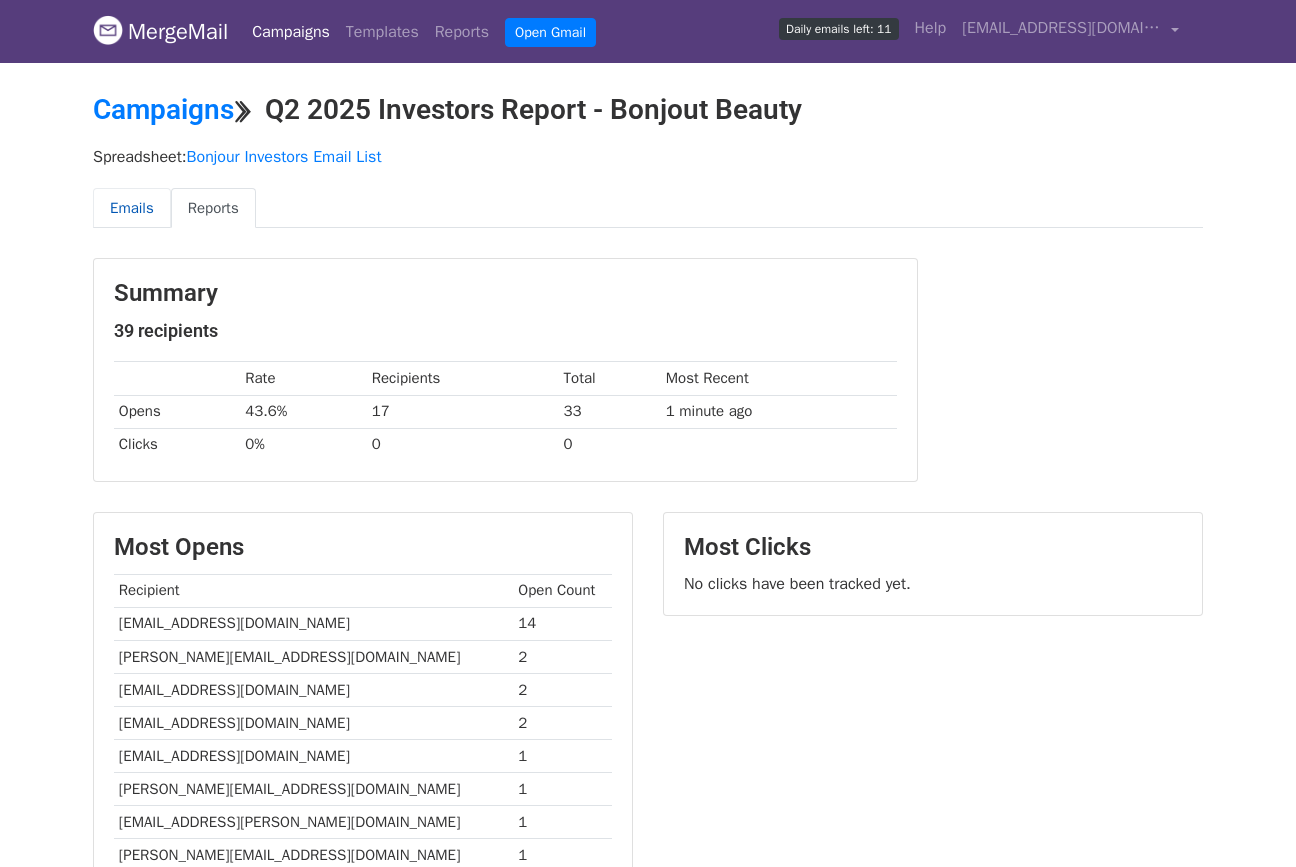 scroll, scrollTop: 0, scrollLeft: 0, axis: both 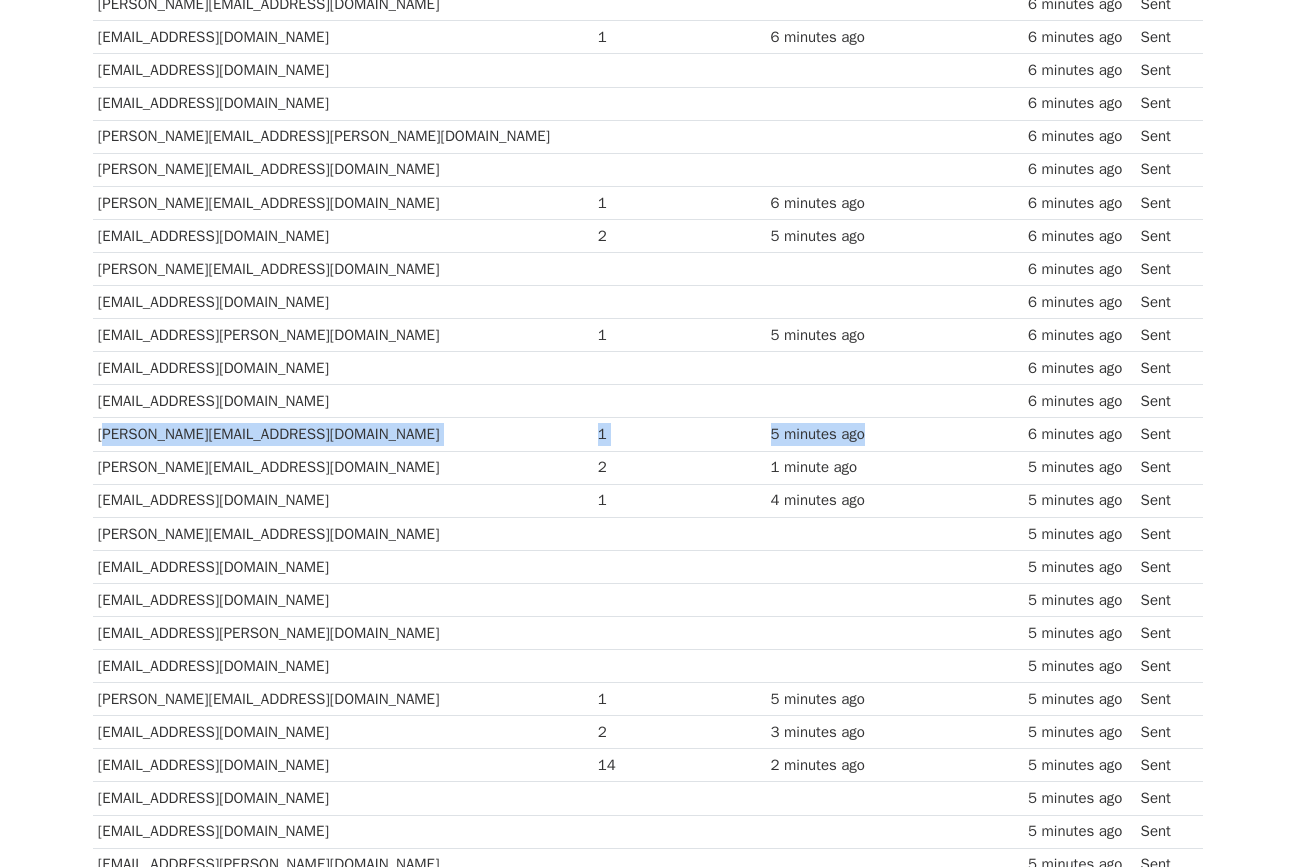 drag, startPoint x: 429, startPoint y: 418, endPoint x: 789, endPoint y: 443, distance: 360.867 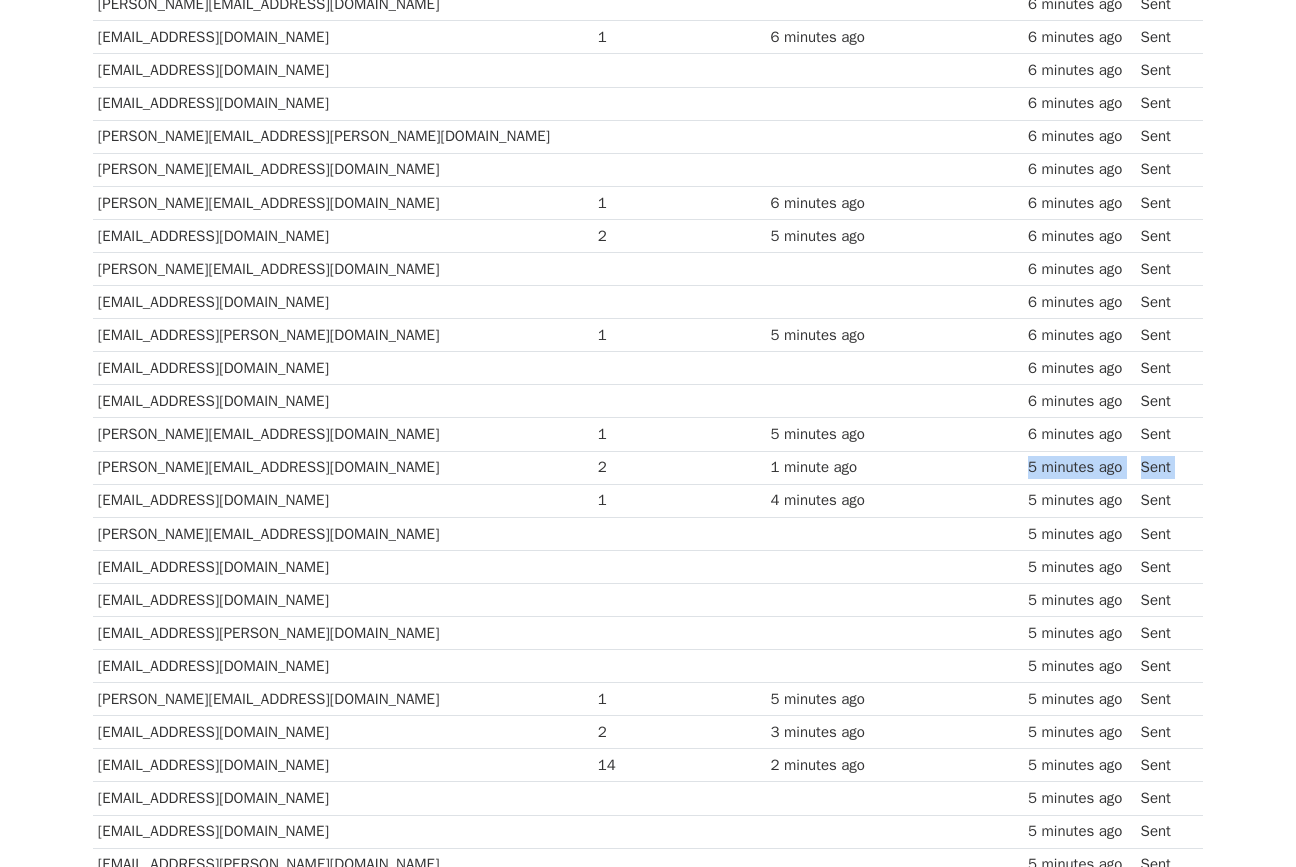 drag, startPoint x: 759, startPoint y: 466, endPoint x: 127, endPoint y: 483, distance: 632.2286 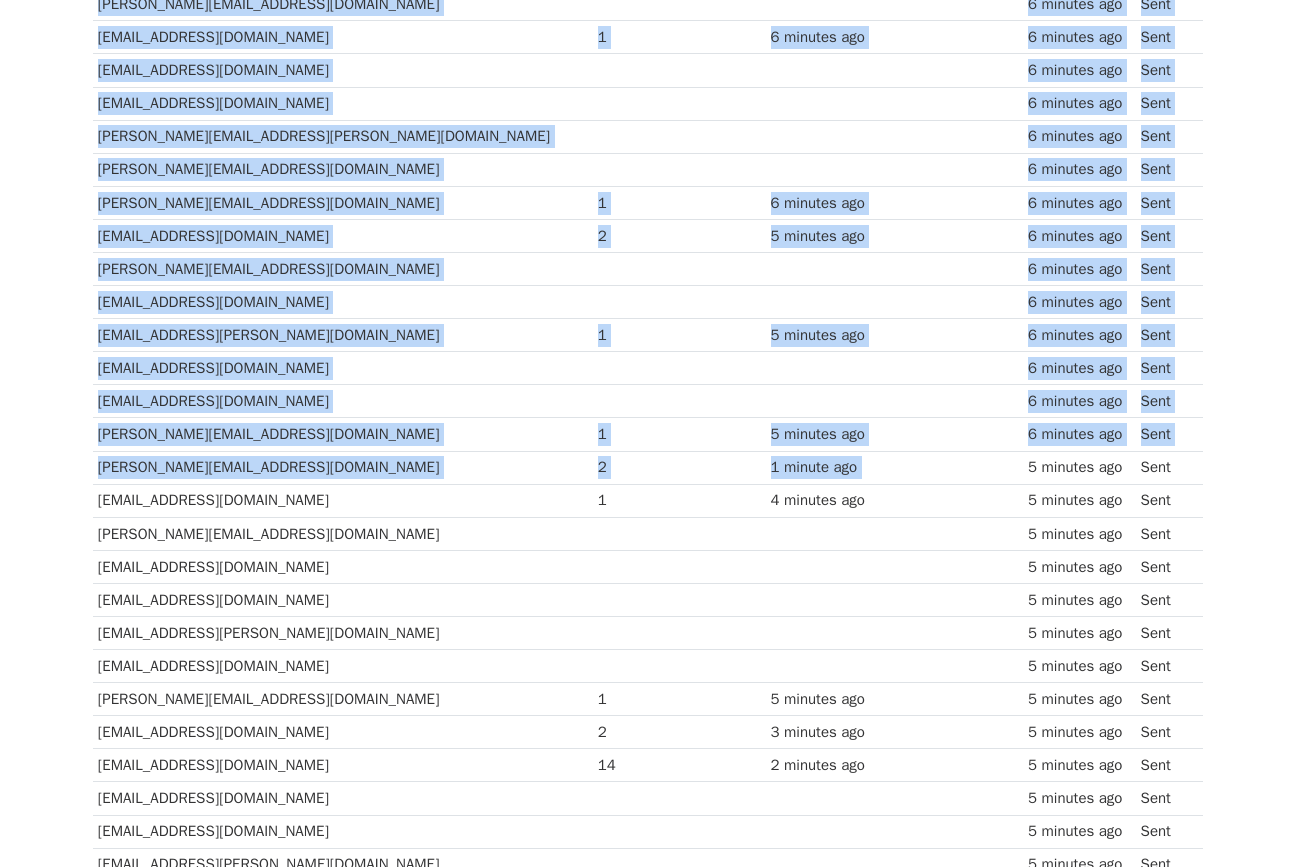 drag, startPoint x: 91, startPoint y: 466, endPoint x: 920, endPoint y: 455, distance: 829.073 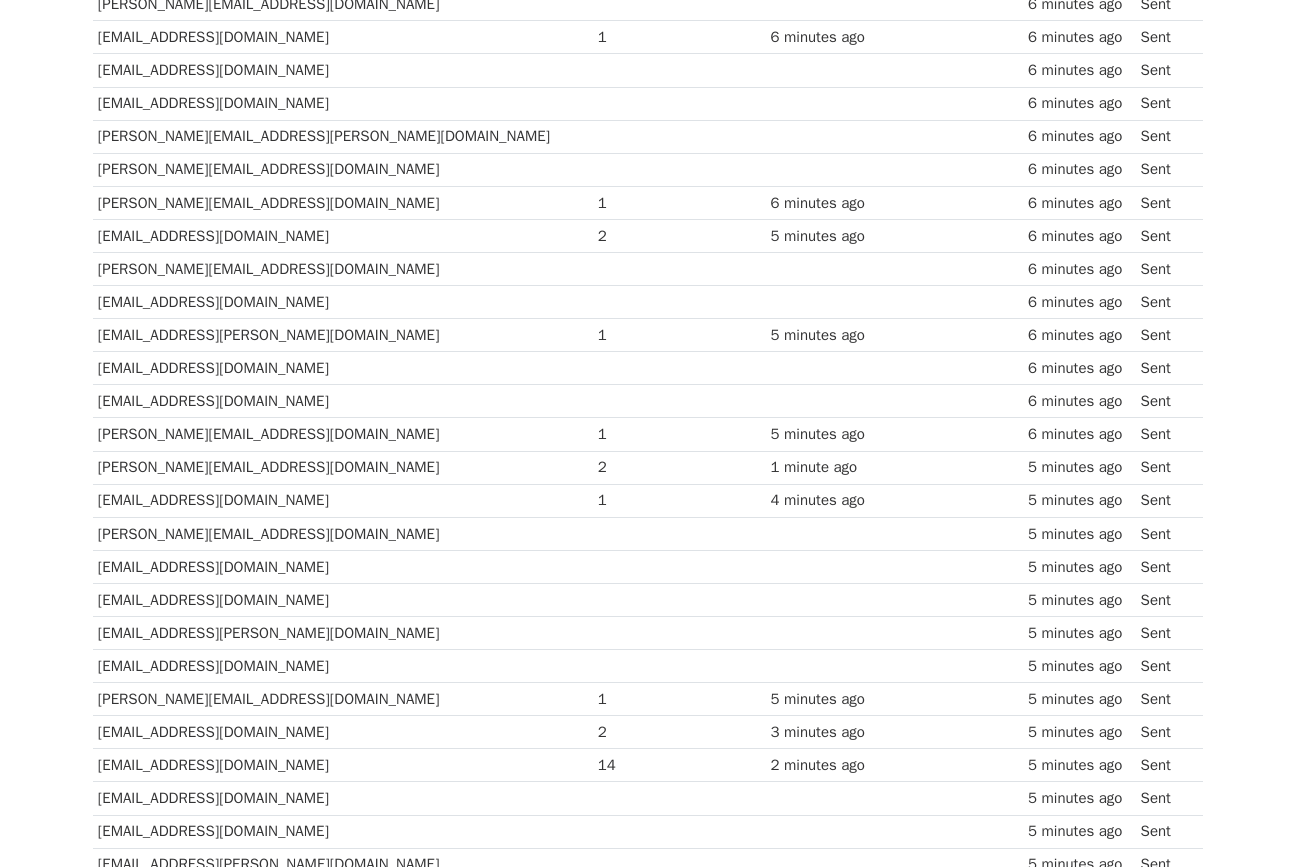 click at bounding box center (723, 467) 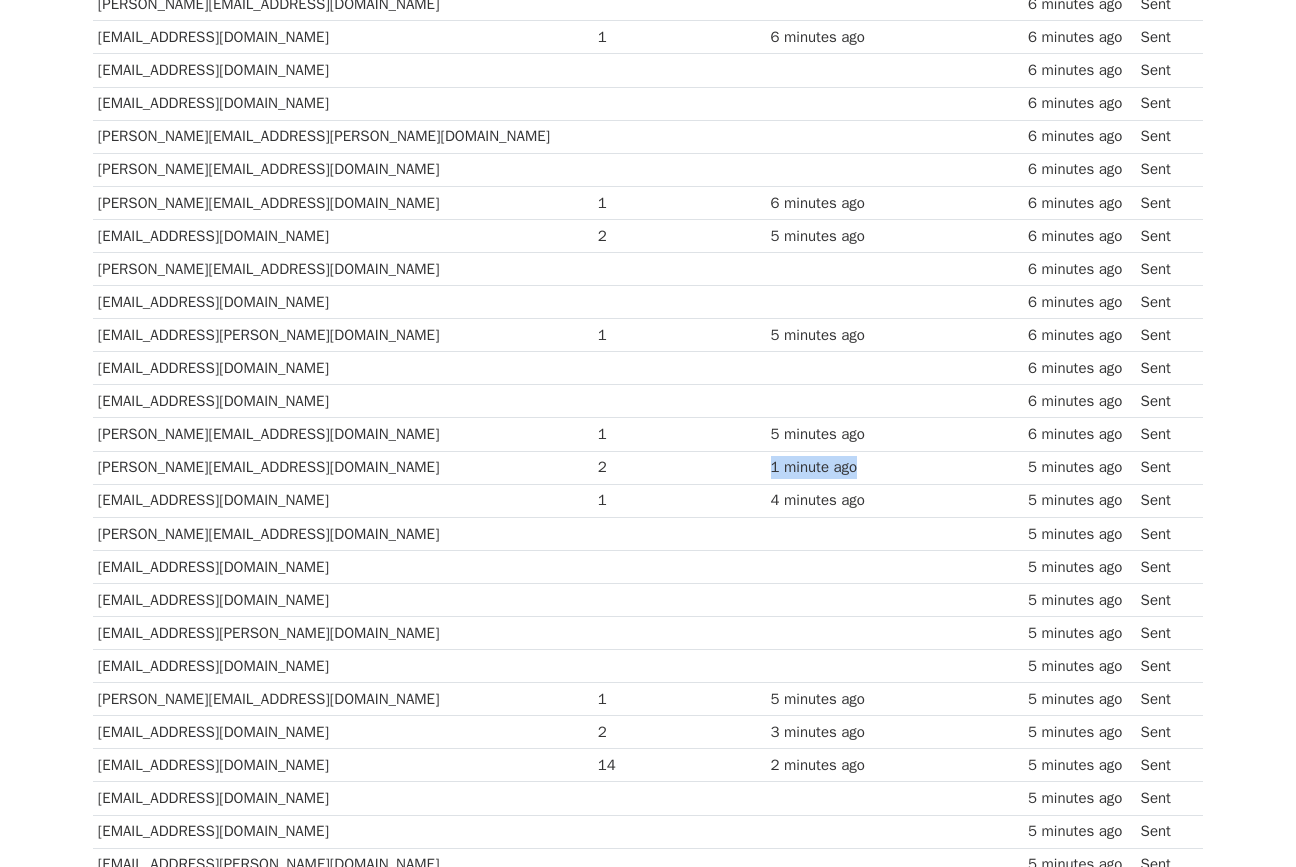 drag, startPoint x: 671, startPoint y: 471, endPoint x: 795, endPoint y: 474, distance: 124.036285 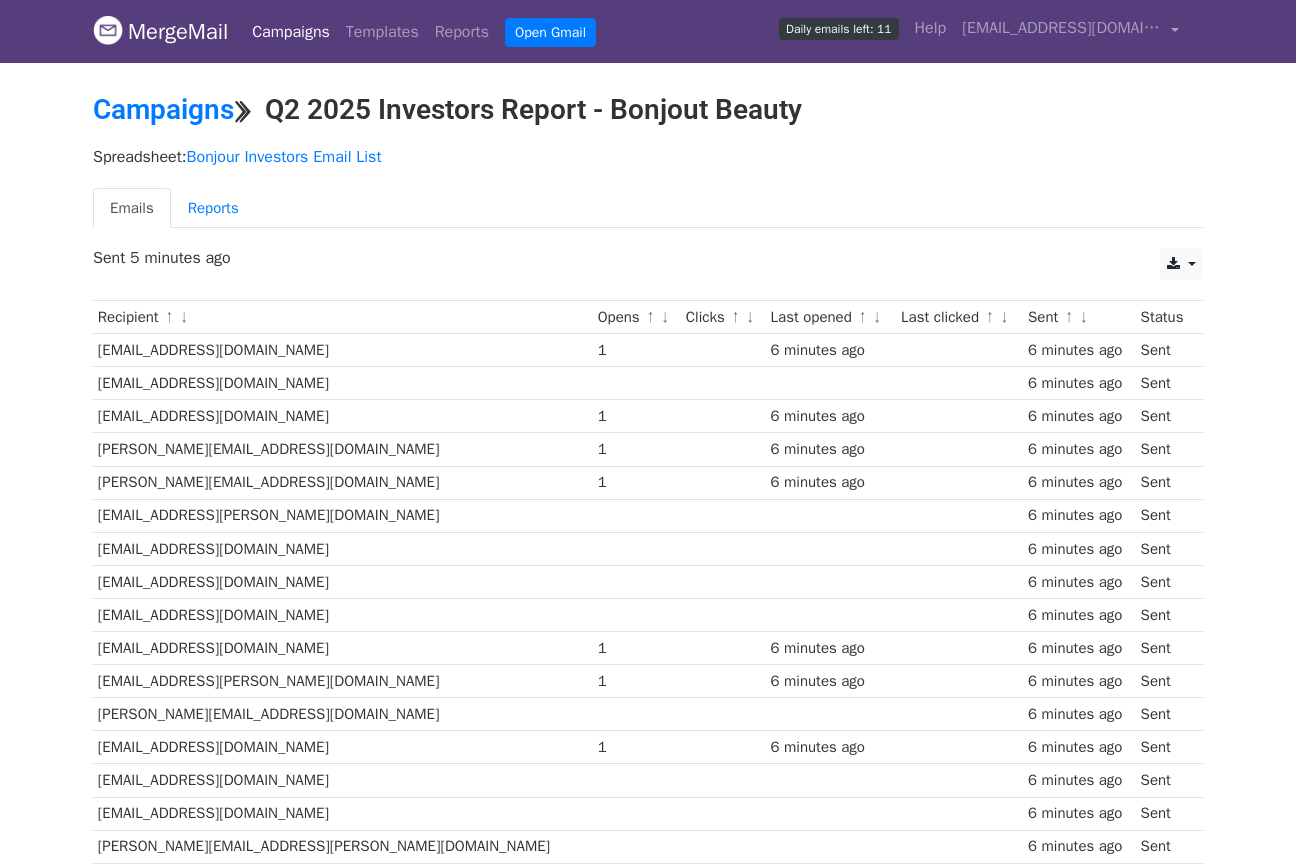 scroll, scrollTop: 702, scrollLeft: 0, axis: vertical 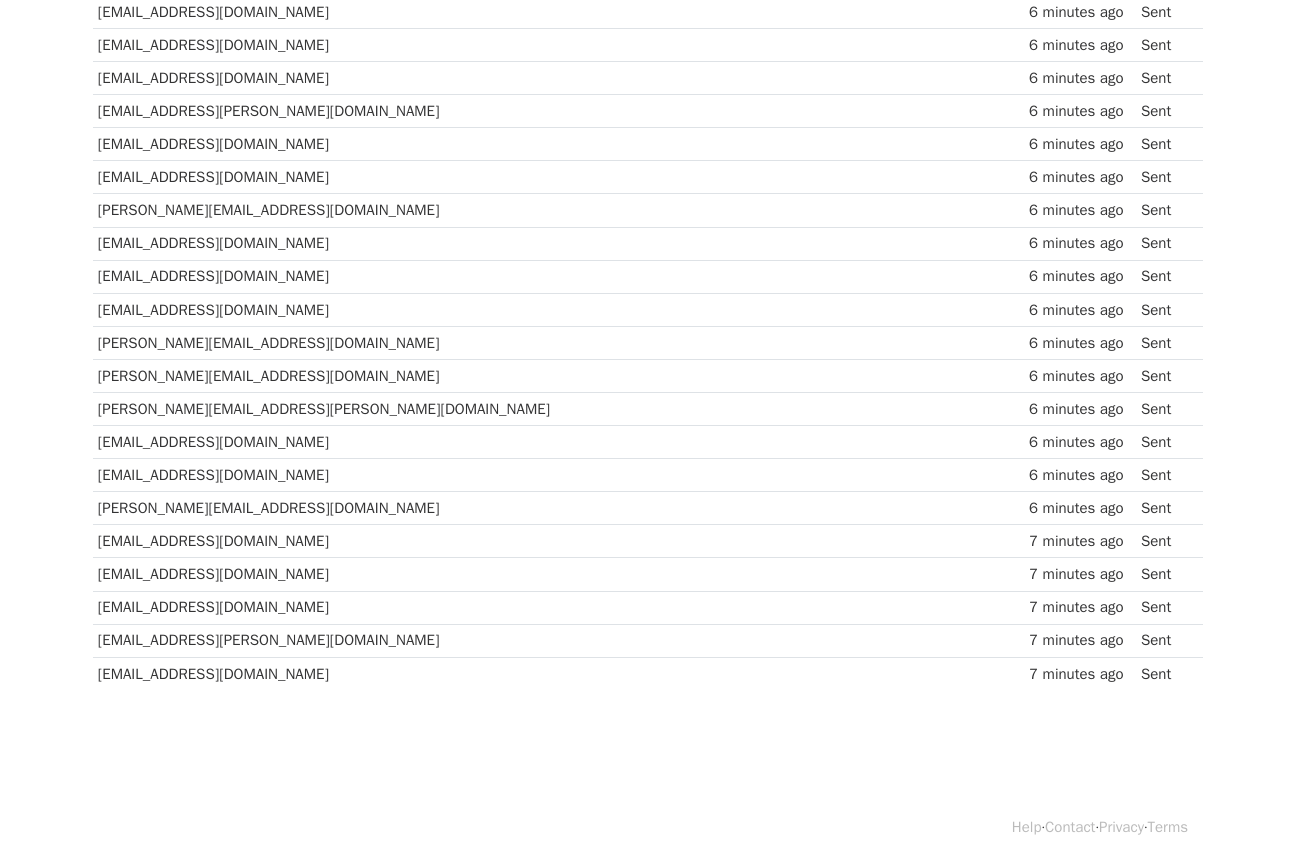 click at bounding box center [634, 342] 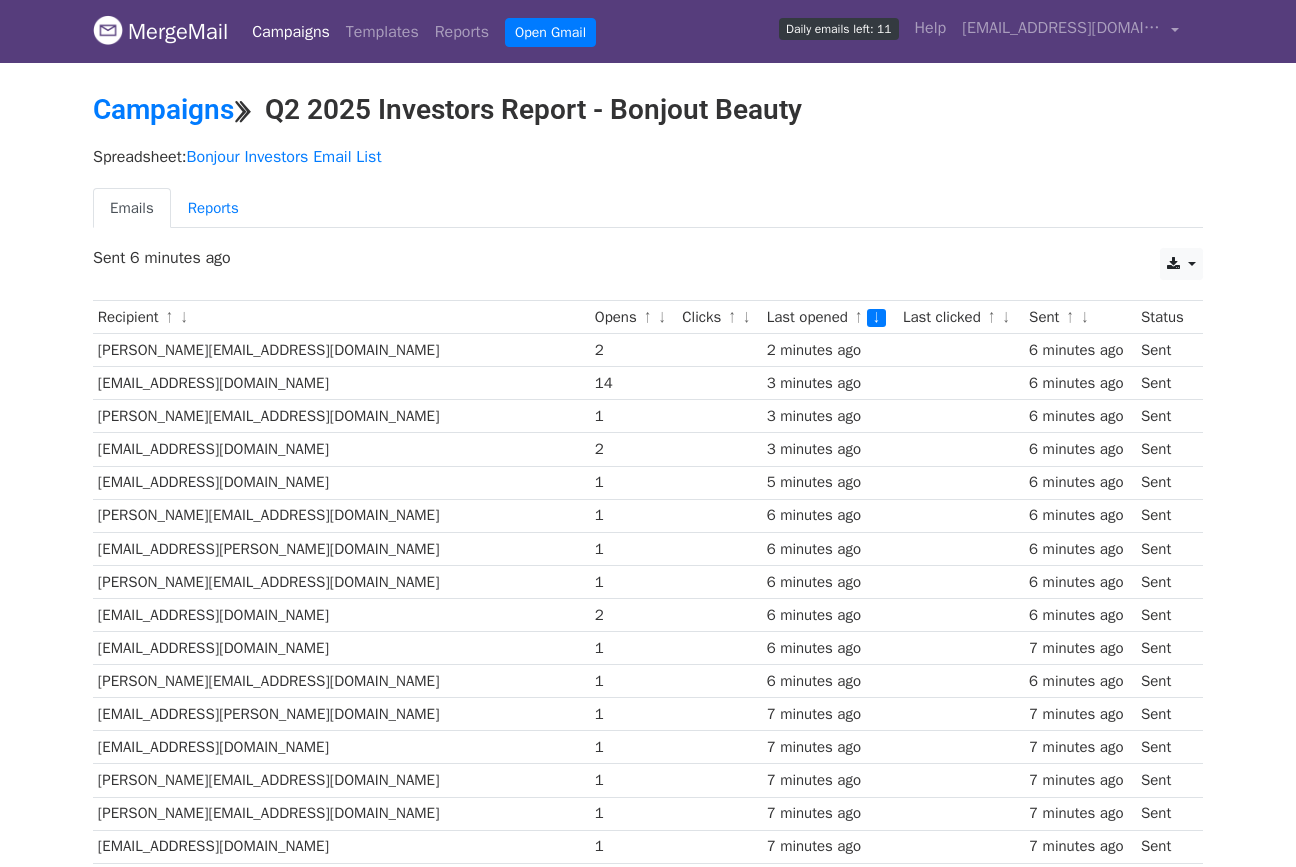 scroll, scrollTop: 927, scrollLeft: 0, axis: vertical 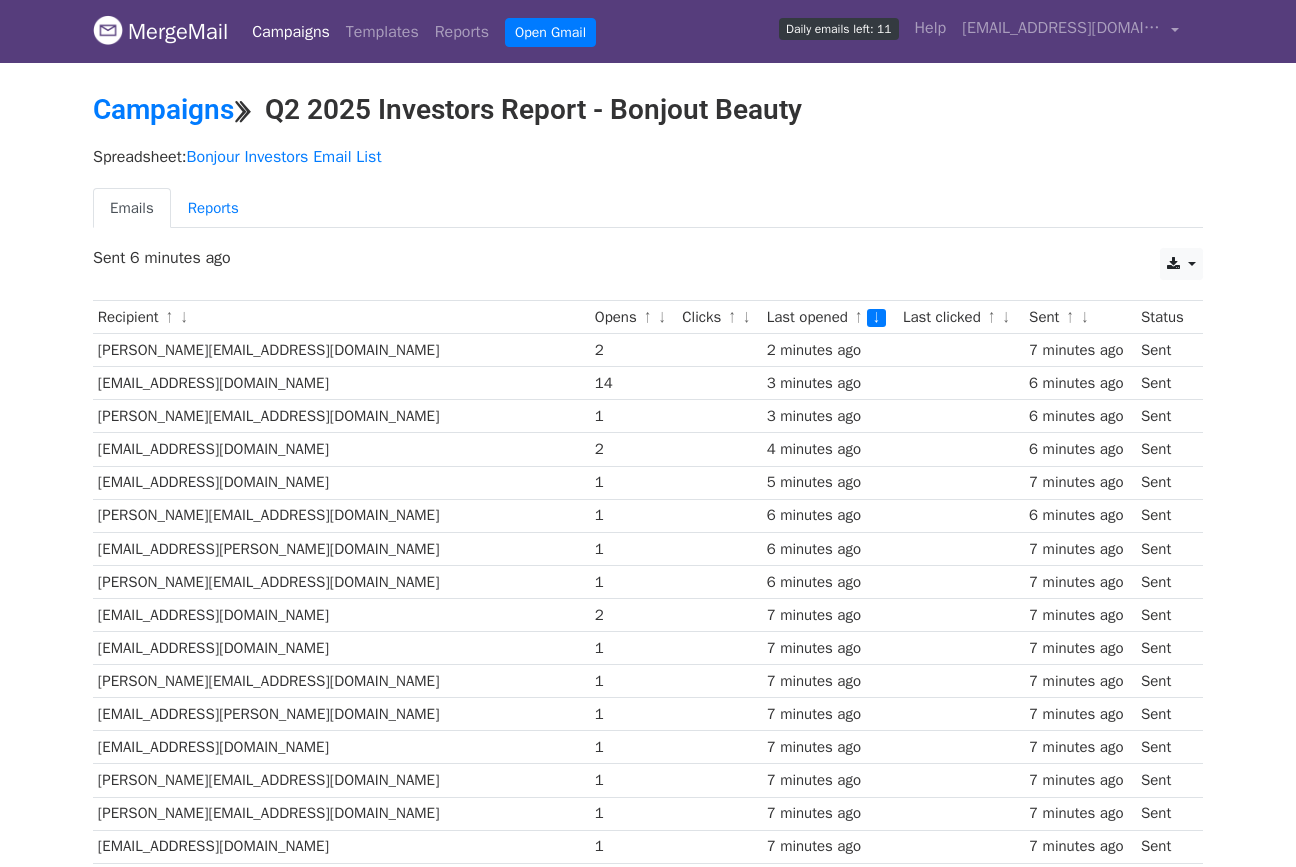 click on "Emails" at bounding box center (132, 208) 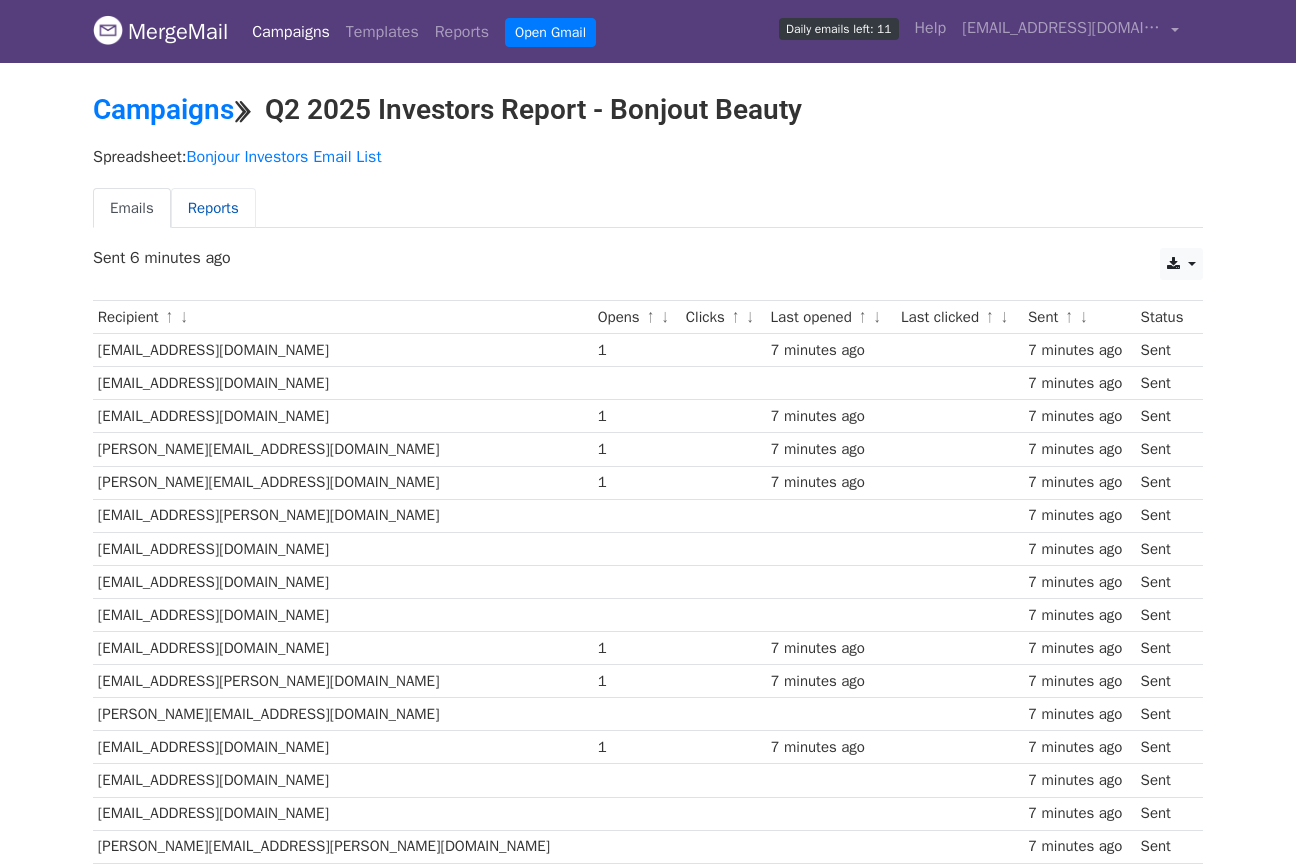 scroll, scrollTop: 0, scrollLeft: 0, axis: both 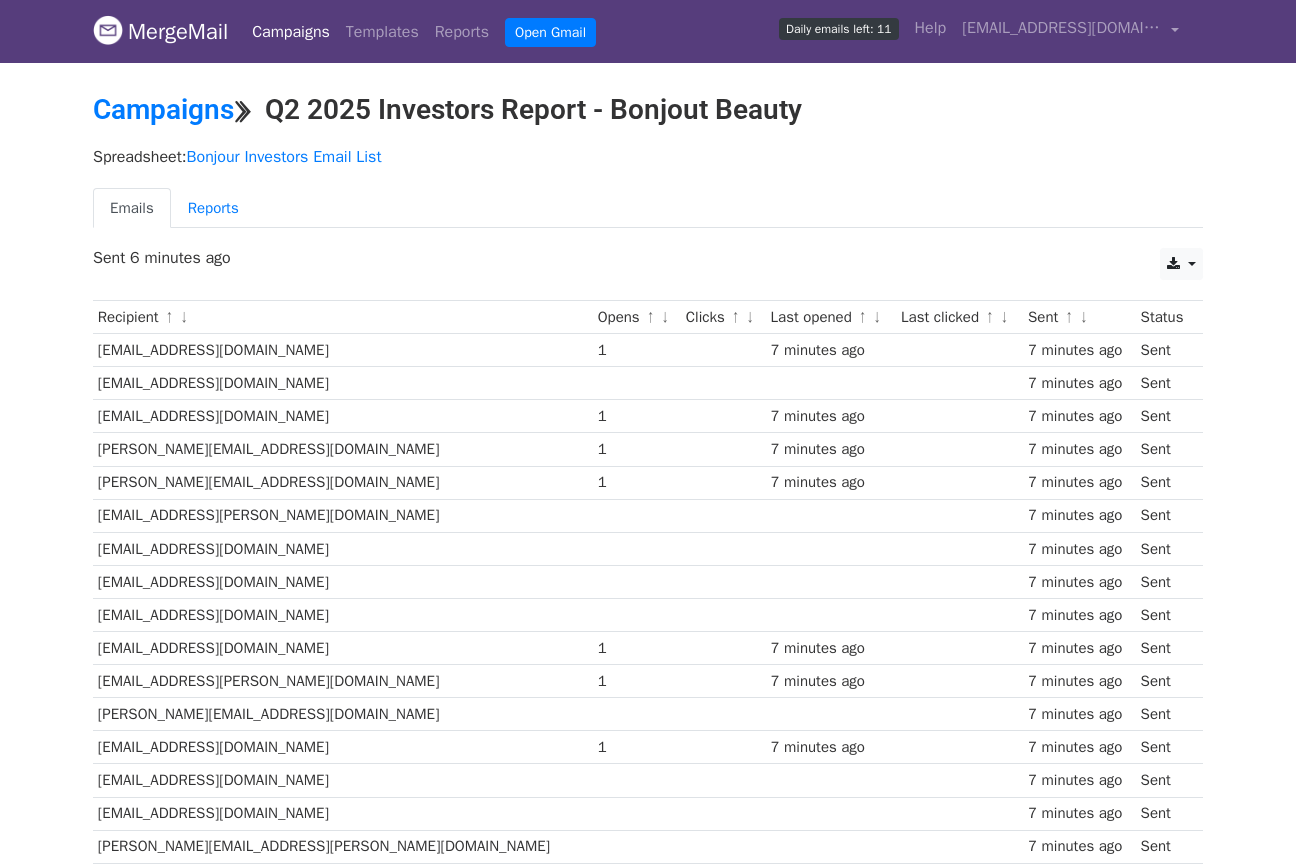 click on "Opens
↑
↓" at bounding box center [637, 317] 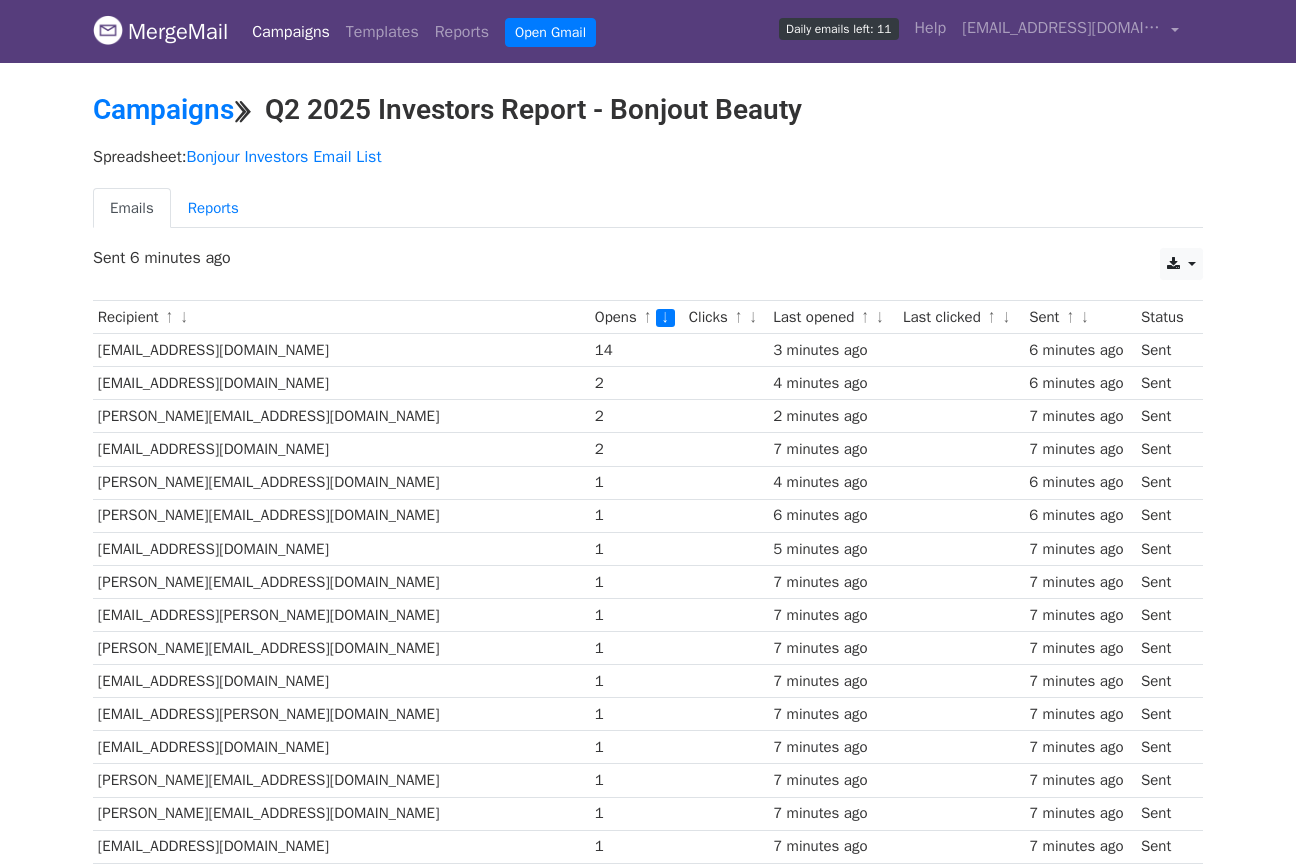 scroll, scrollTop: 0, scrollLeft: 0, axis: both 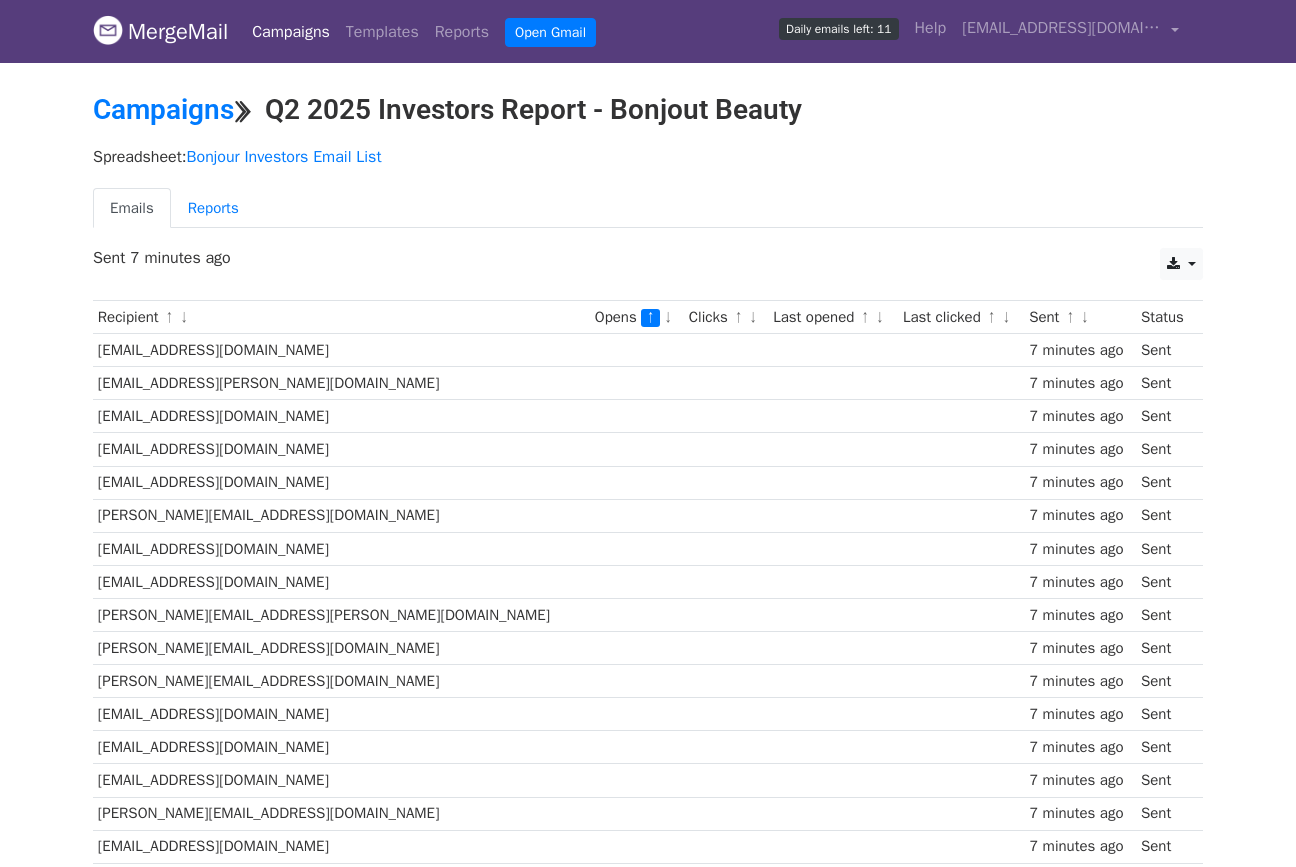 click on "↓" at bounding box center (668, 318) 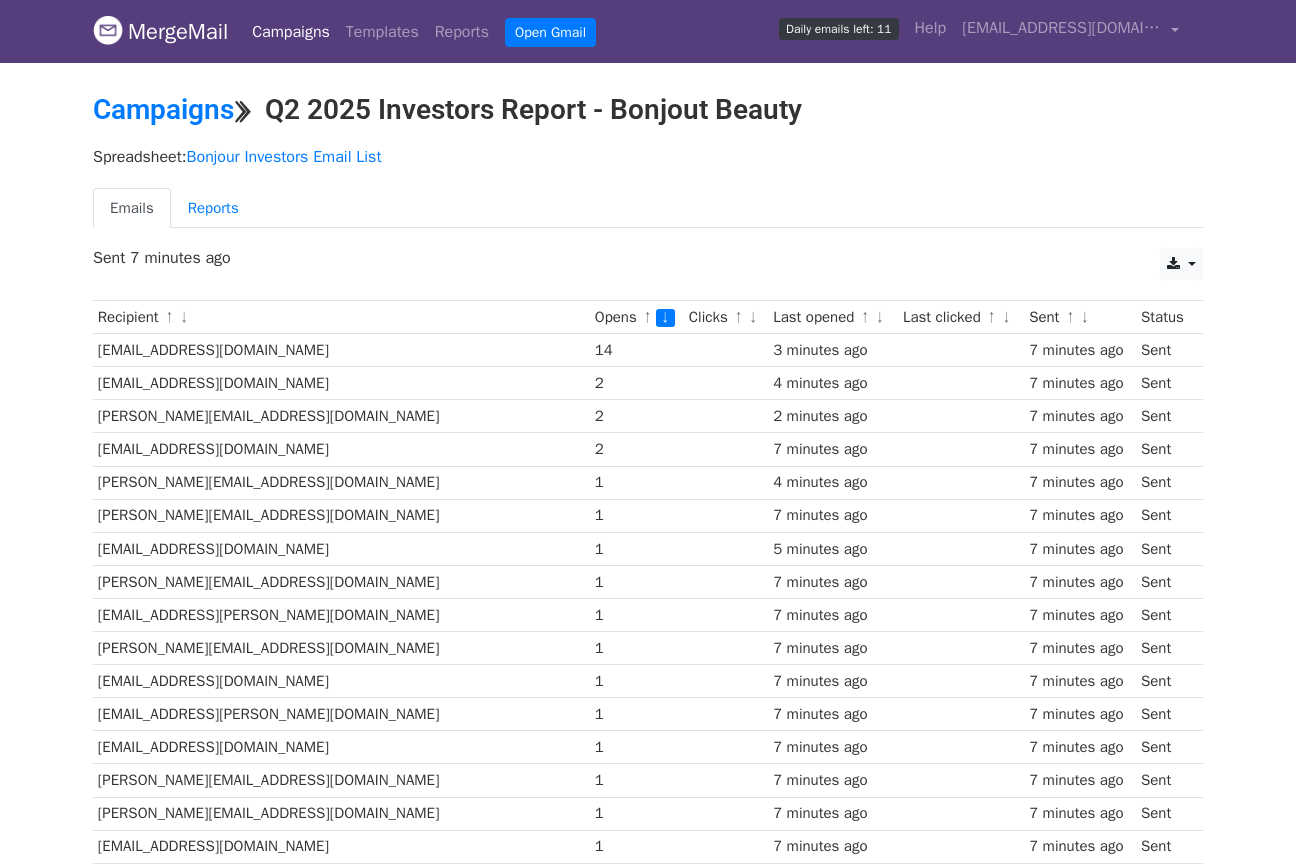 scroll, scrollTop: 0, scrollLeft: 0, axis: both 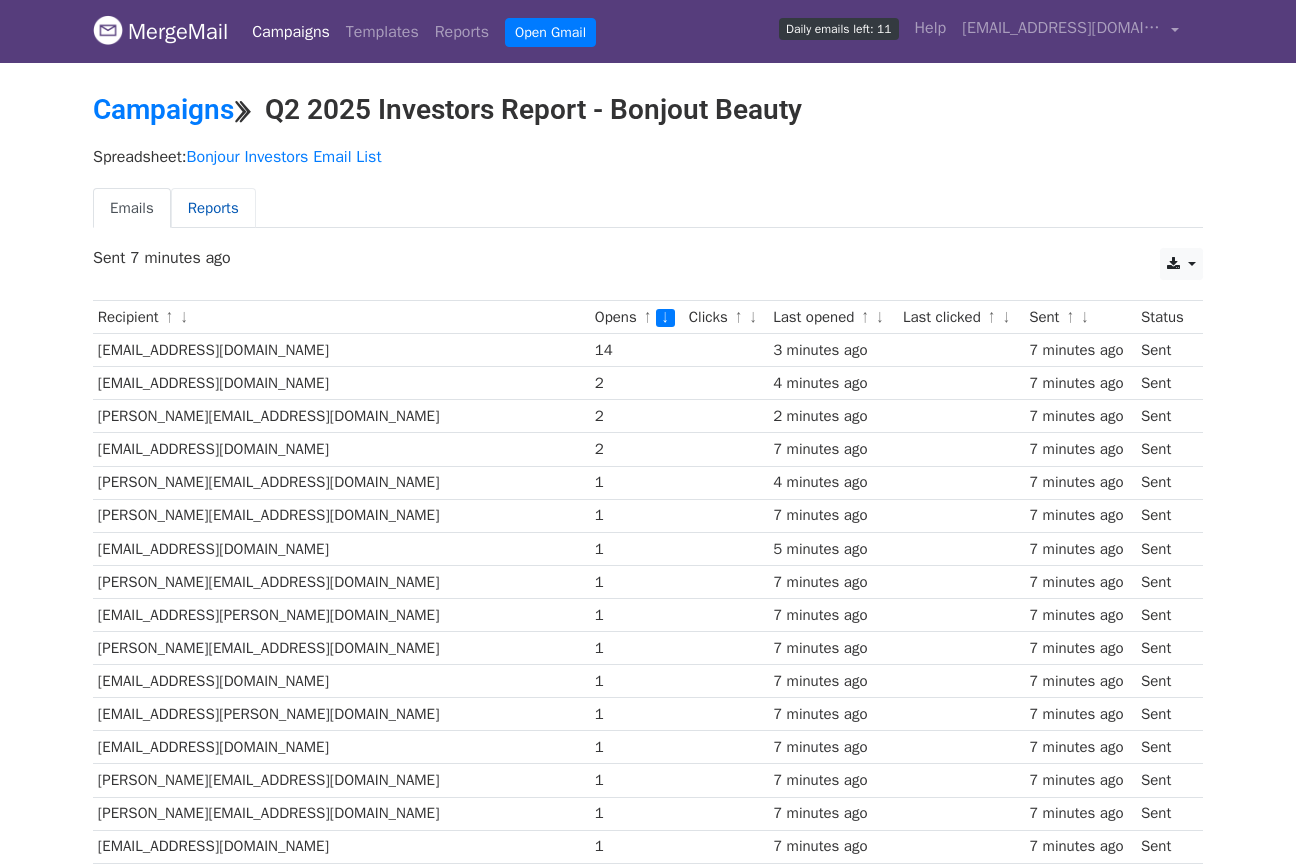 click on "Reports" at bounding box center (213, 208) 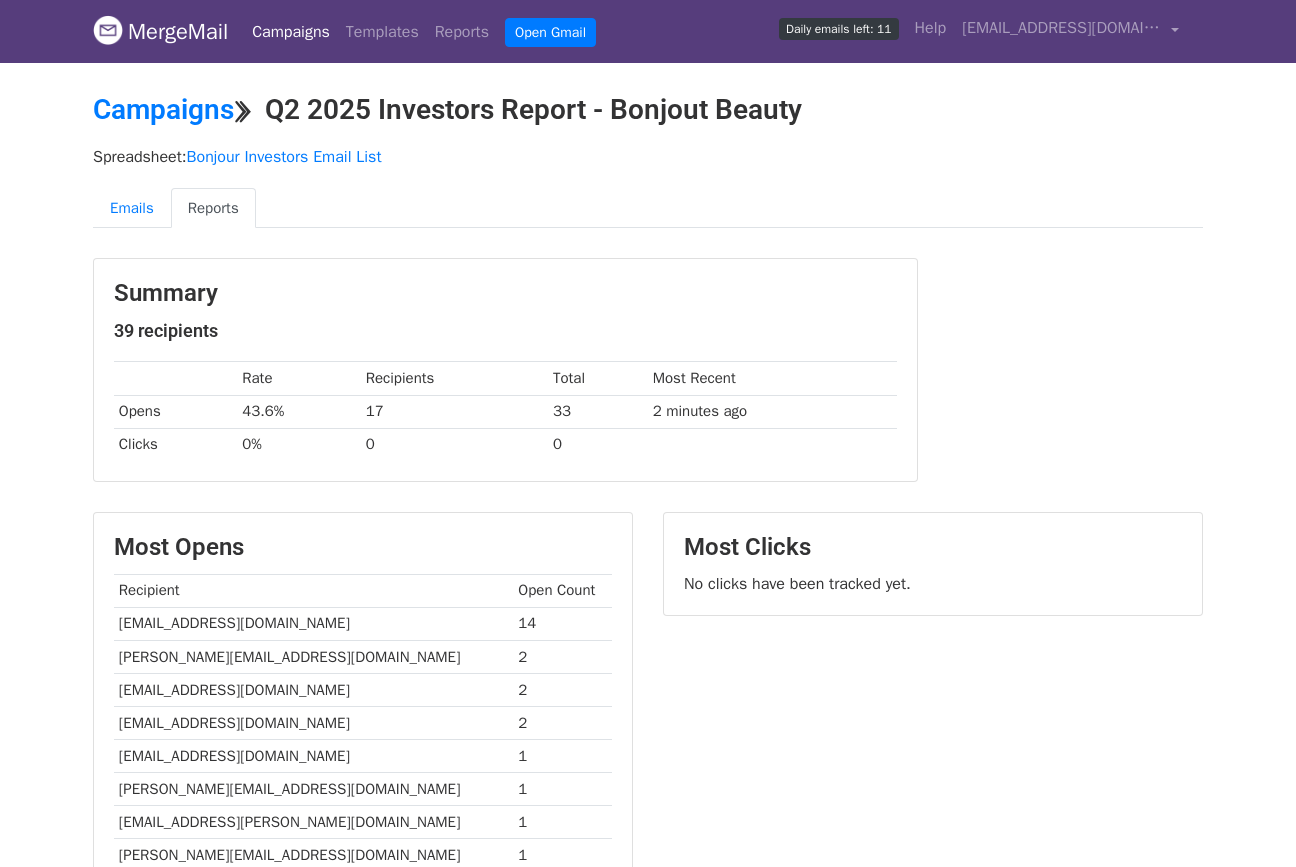 scroll, scrollTop: 0, scrollLeft: 0, axis: both 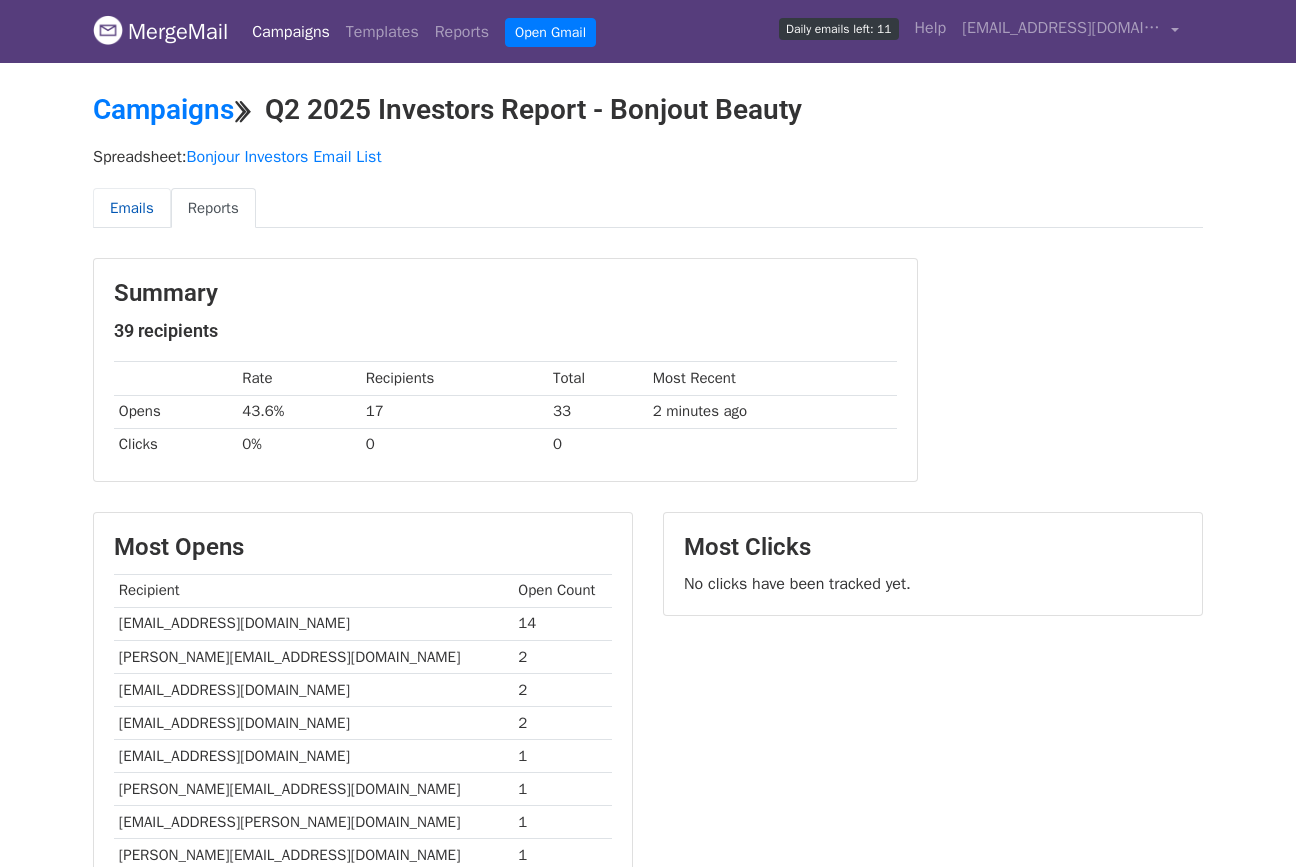 click on "Emails" at bounding box center [132, 208] 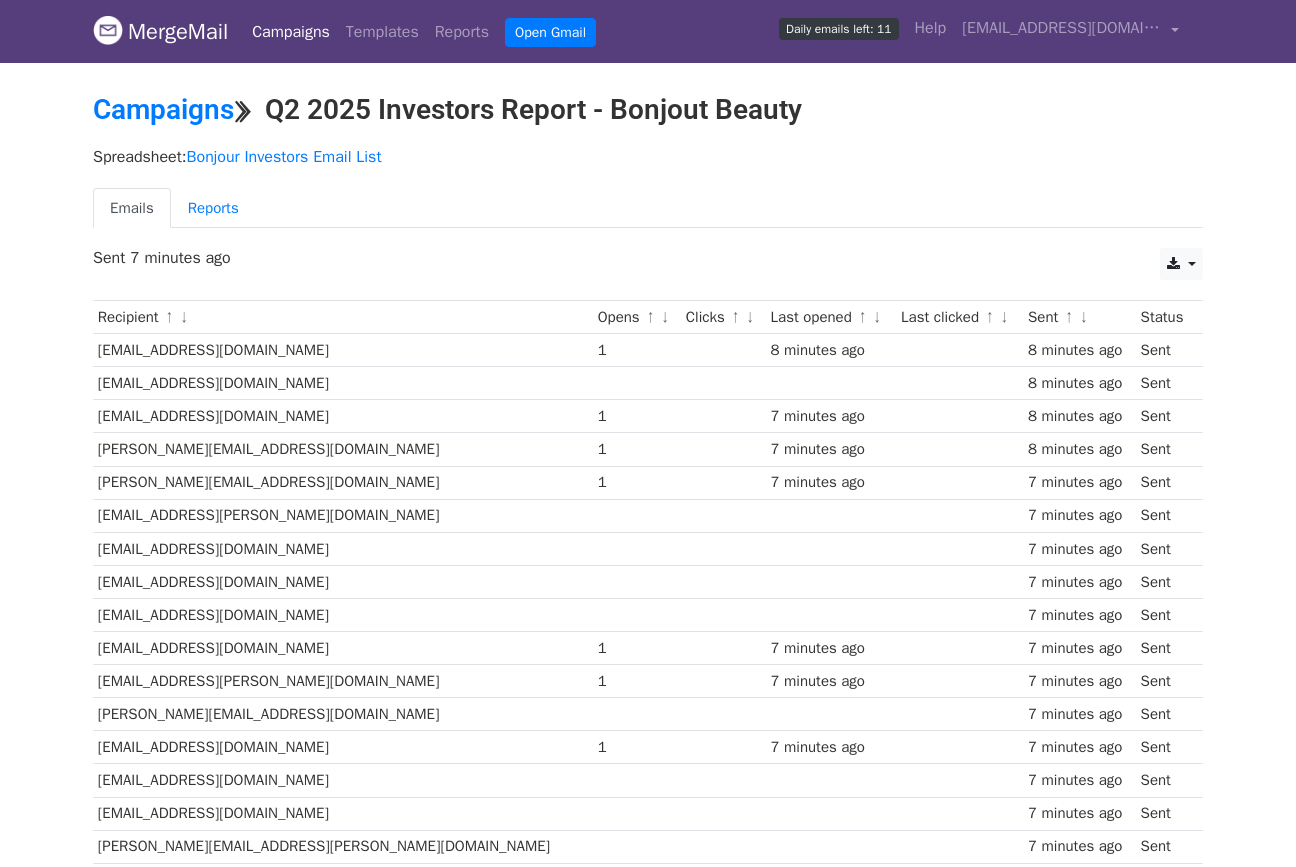 scroll, scrollTop: 0, scrollLeft: 0, axis: both 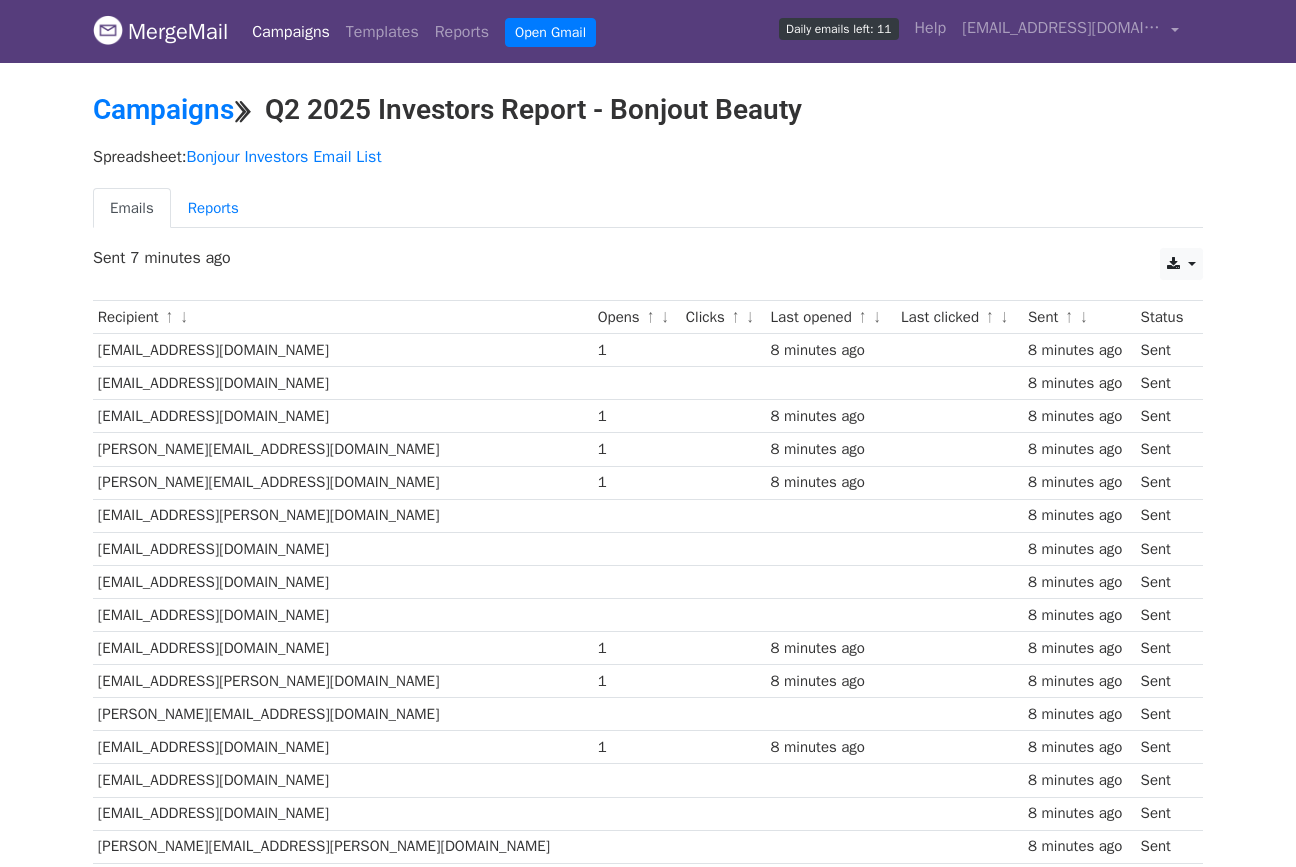click on "Spreadsheet:
Bonjour Investors Email List
Emails
Reports" at bounding box center [648, 193] 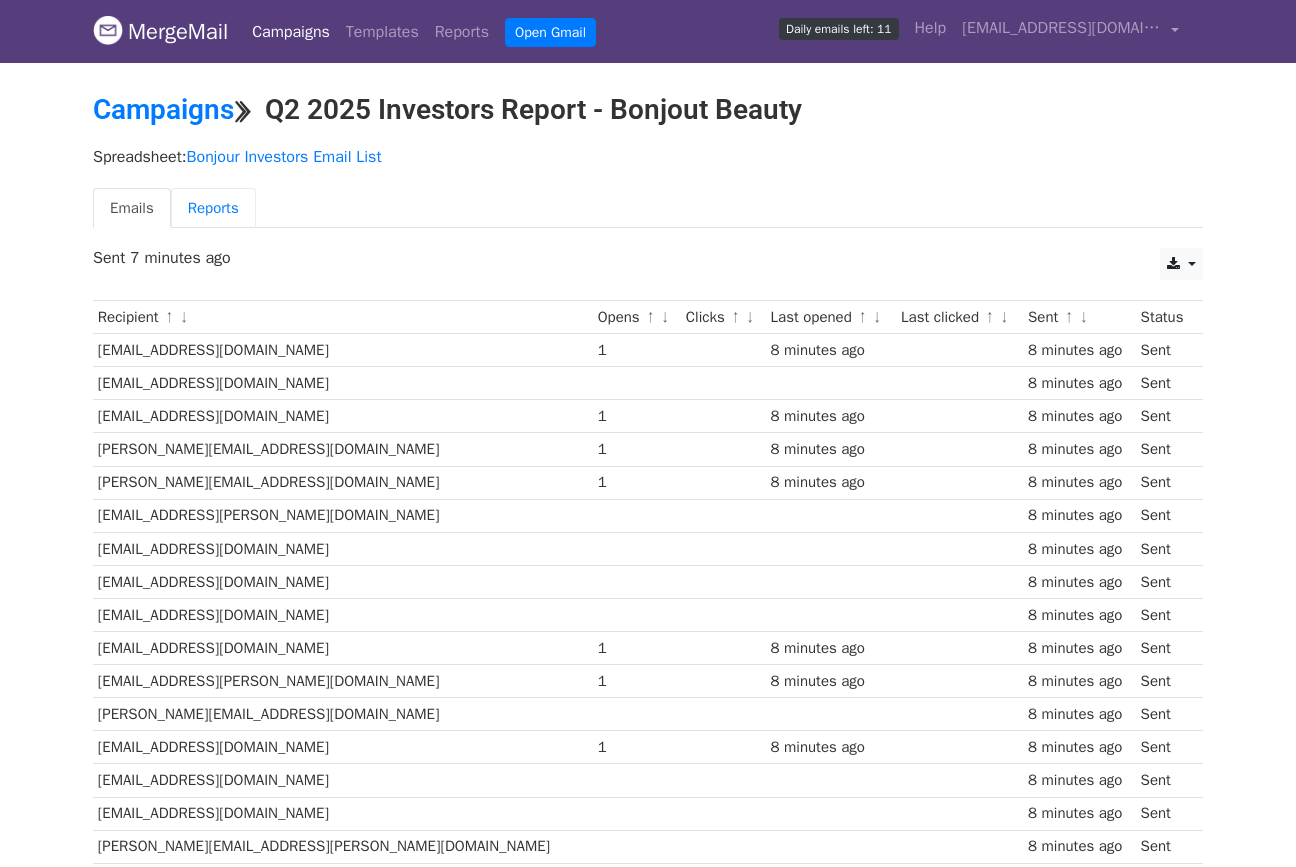 scroll, scrollTop: 0, scrollLeft: 0, axis: both 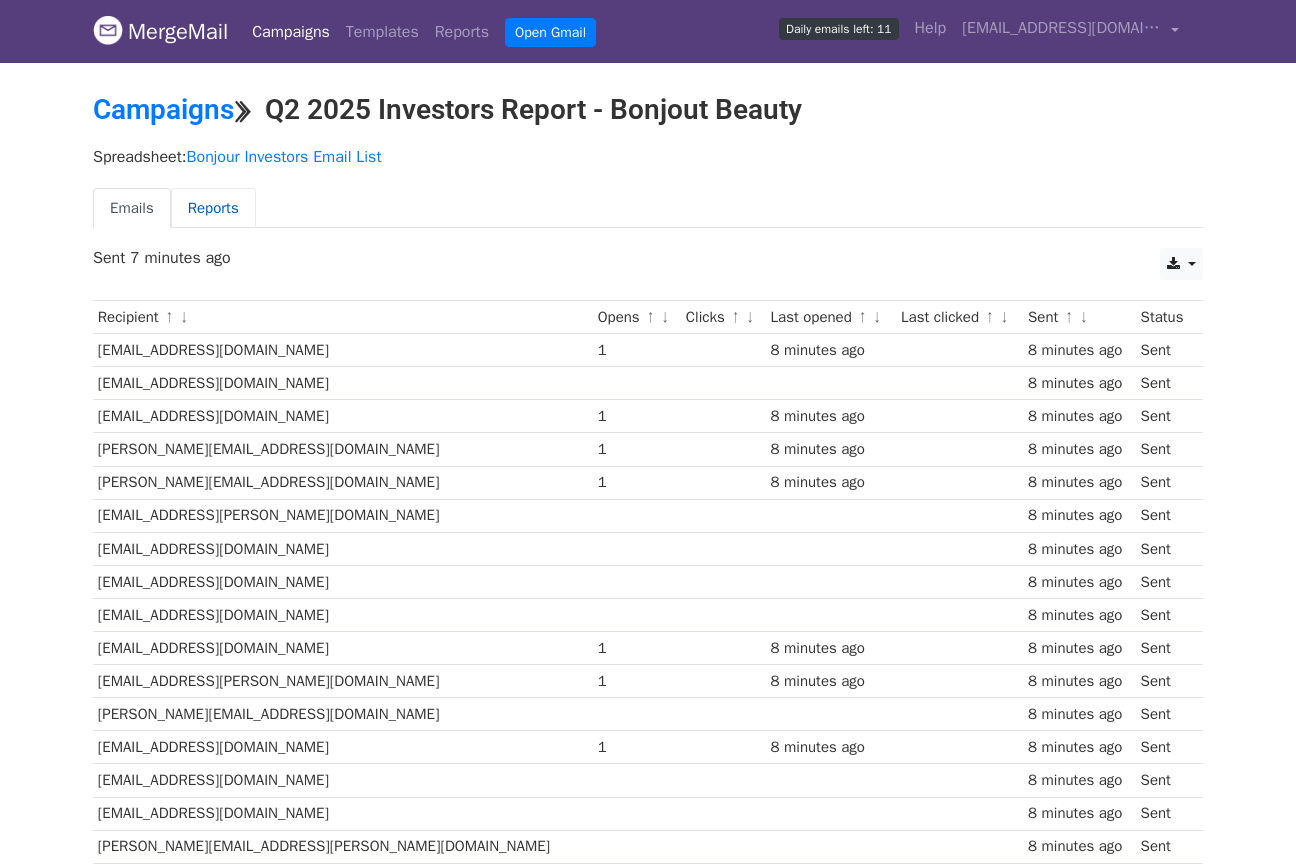 drag, startPoint x: 0, startPoint y: 0, endPoint x: 229, endPoint y: 208, distance: 309.36224 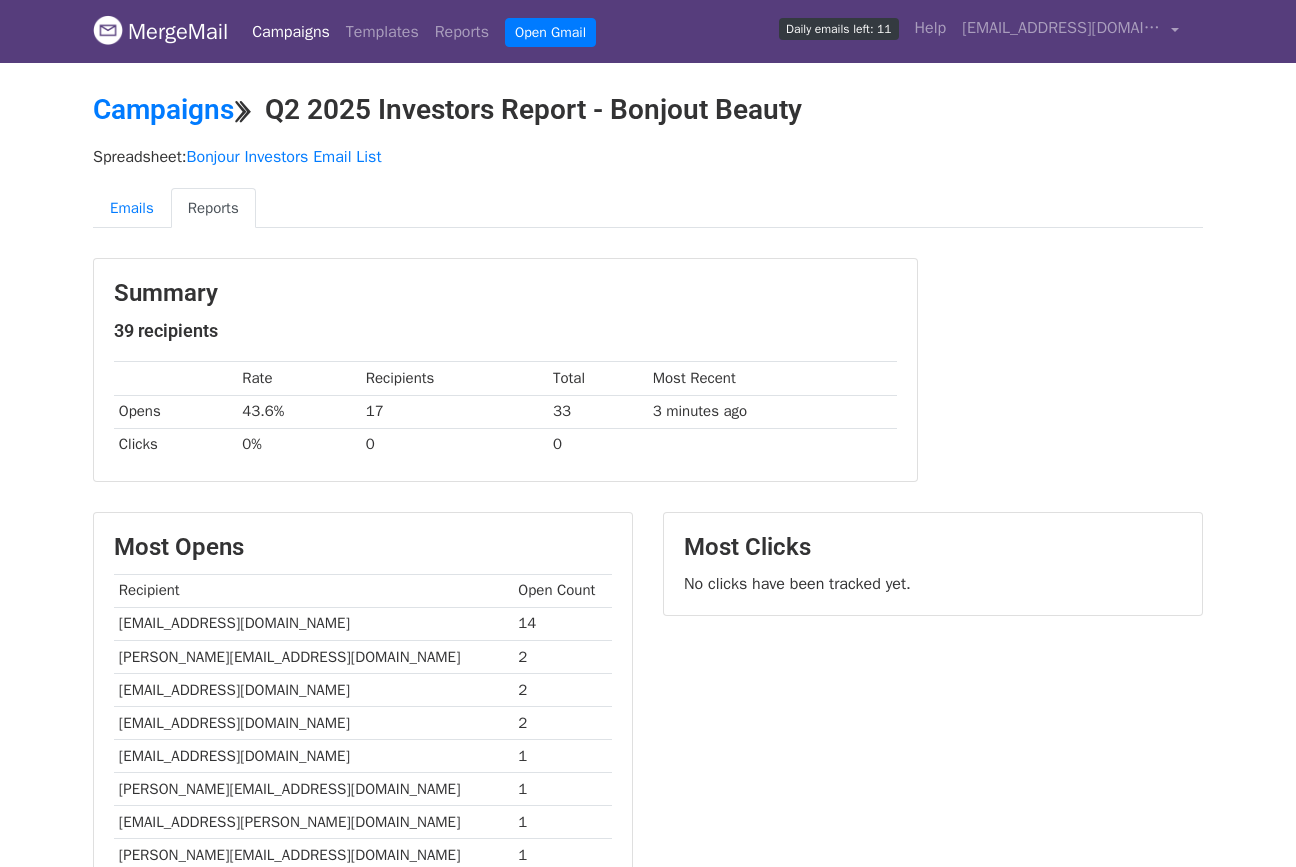 scroll, scrollTop: 0, scrollLeft: 0, axis: both 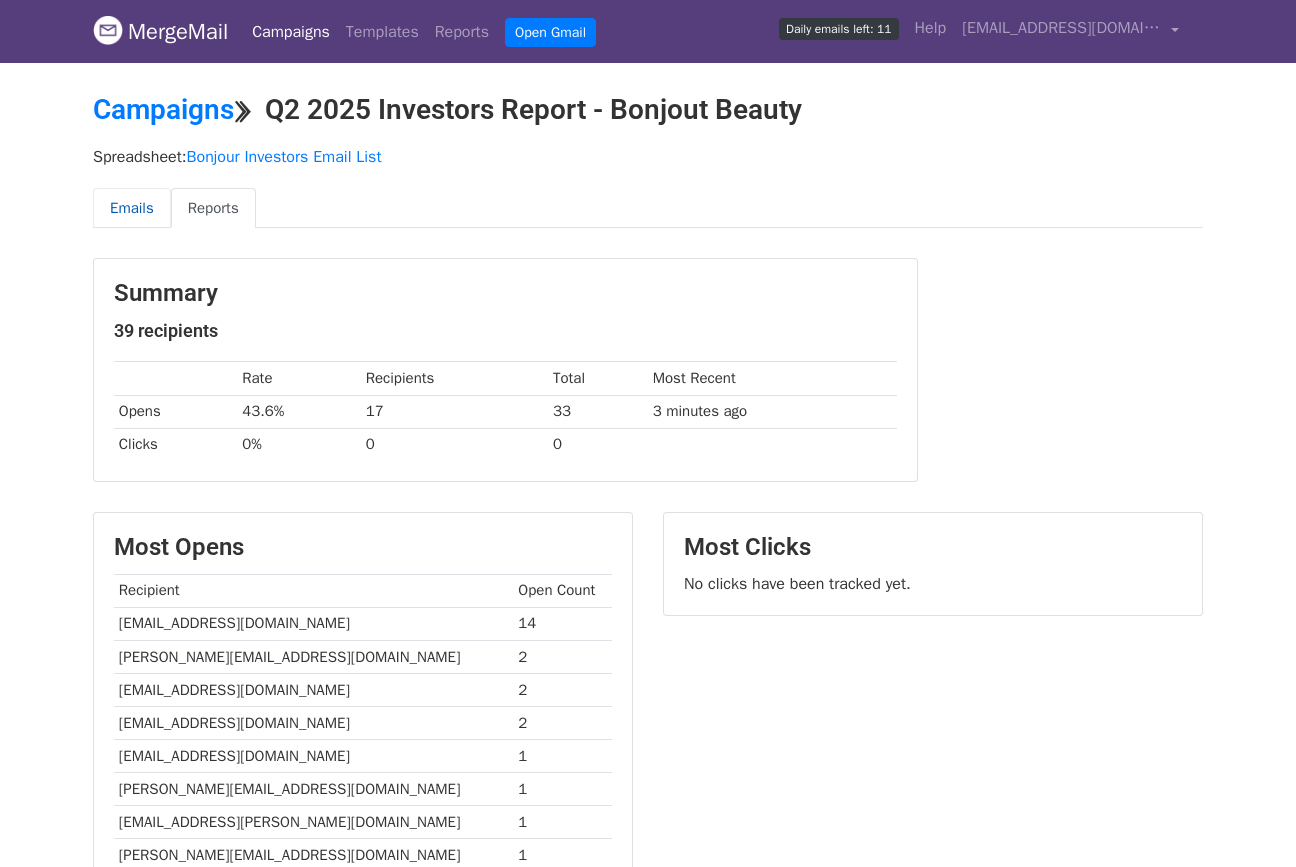 click on "Emails" at bounding box center (132, 208) 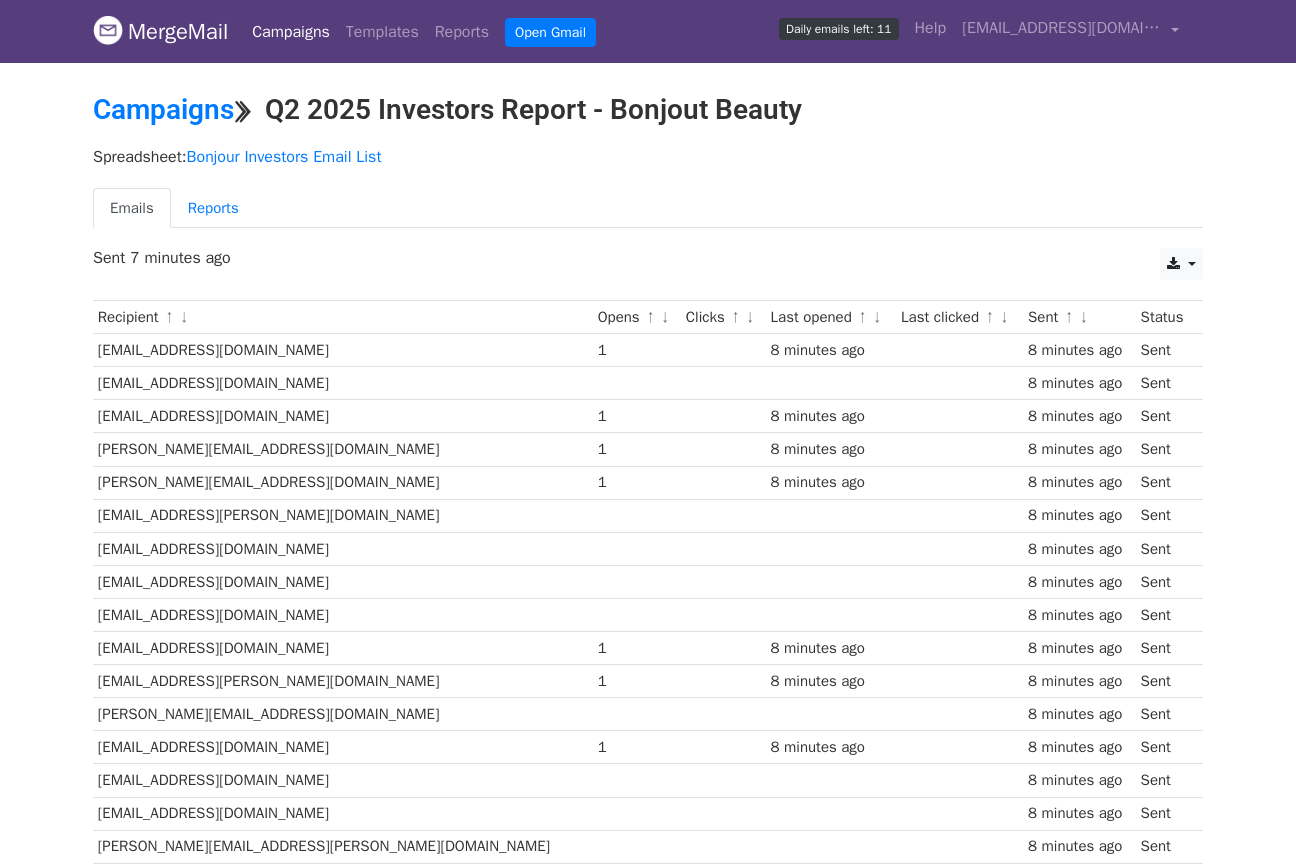 scroll, scrollTop: 0, scrollLeft: 0, axis: both 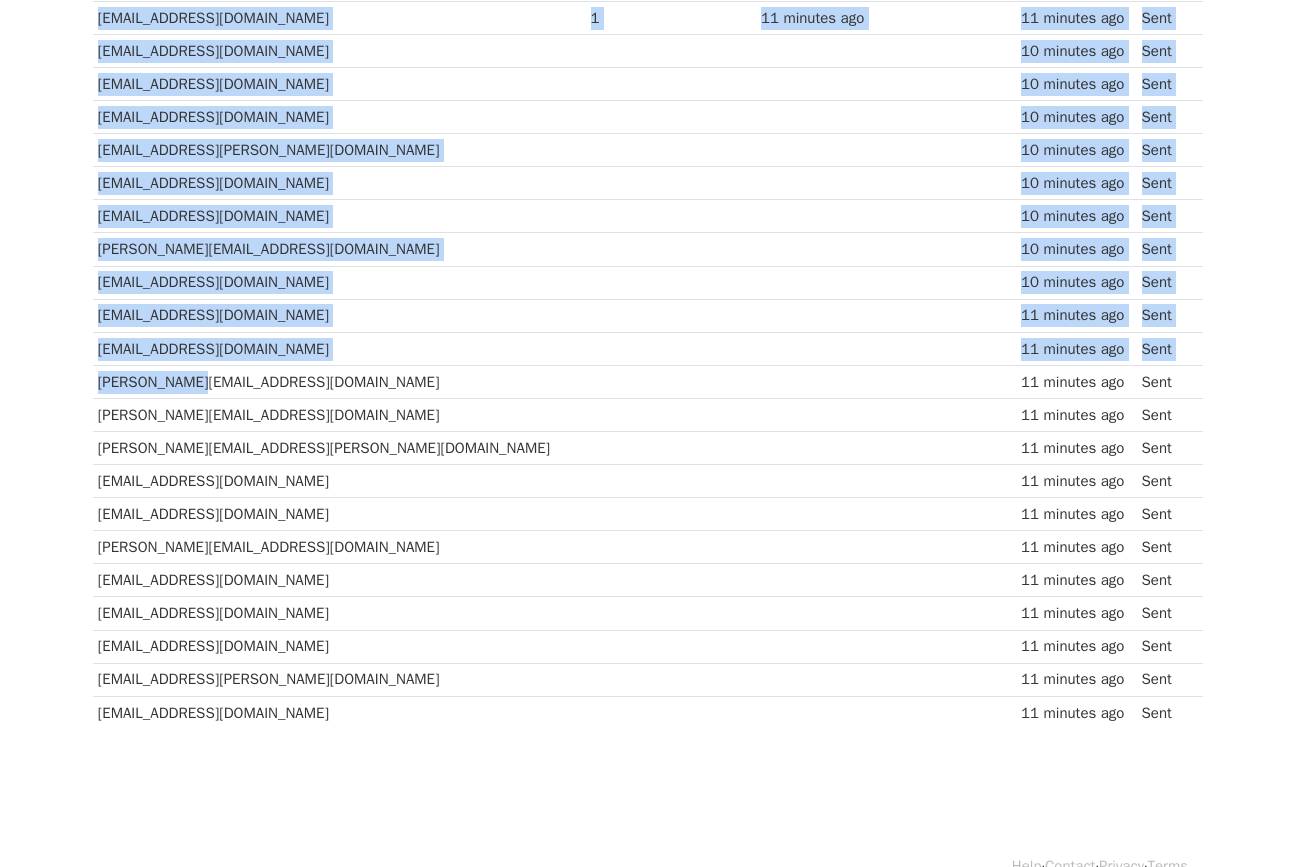 drag, startPoint x: 88, startPoint y: 387, endPoint x: 270, endPoint y: 386, distance: 182.00275 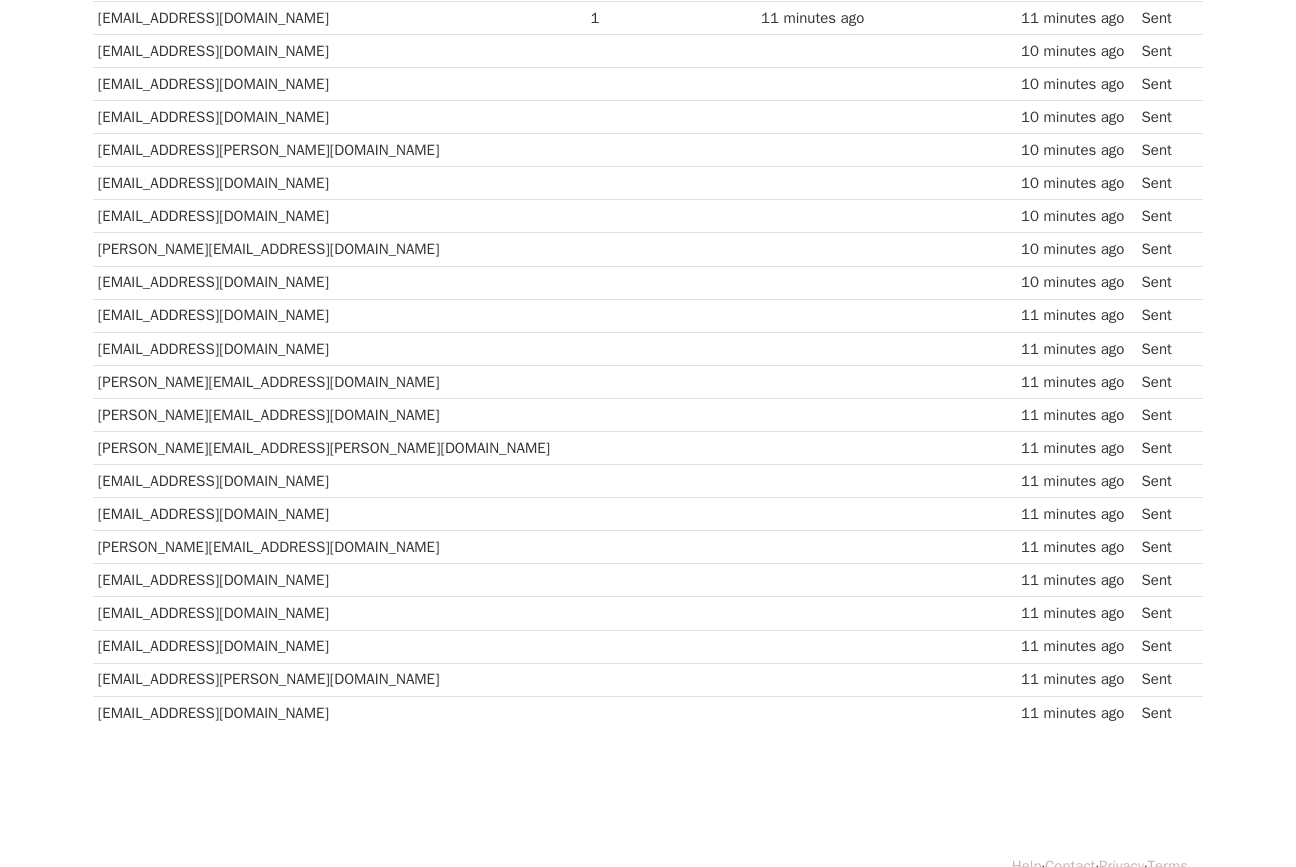 drag, startPoint x: 99, startPoint y: 381, endPoint x: 193, endPoint y: 380, distance: 94.00532 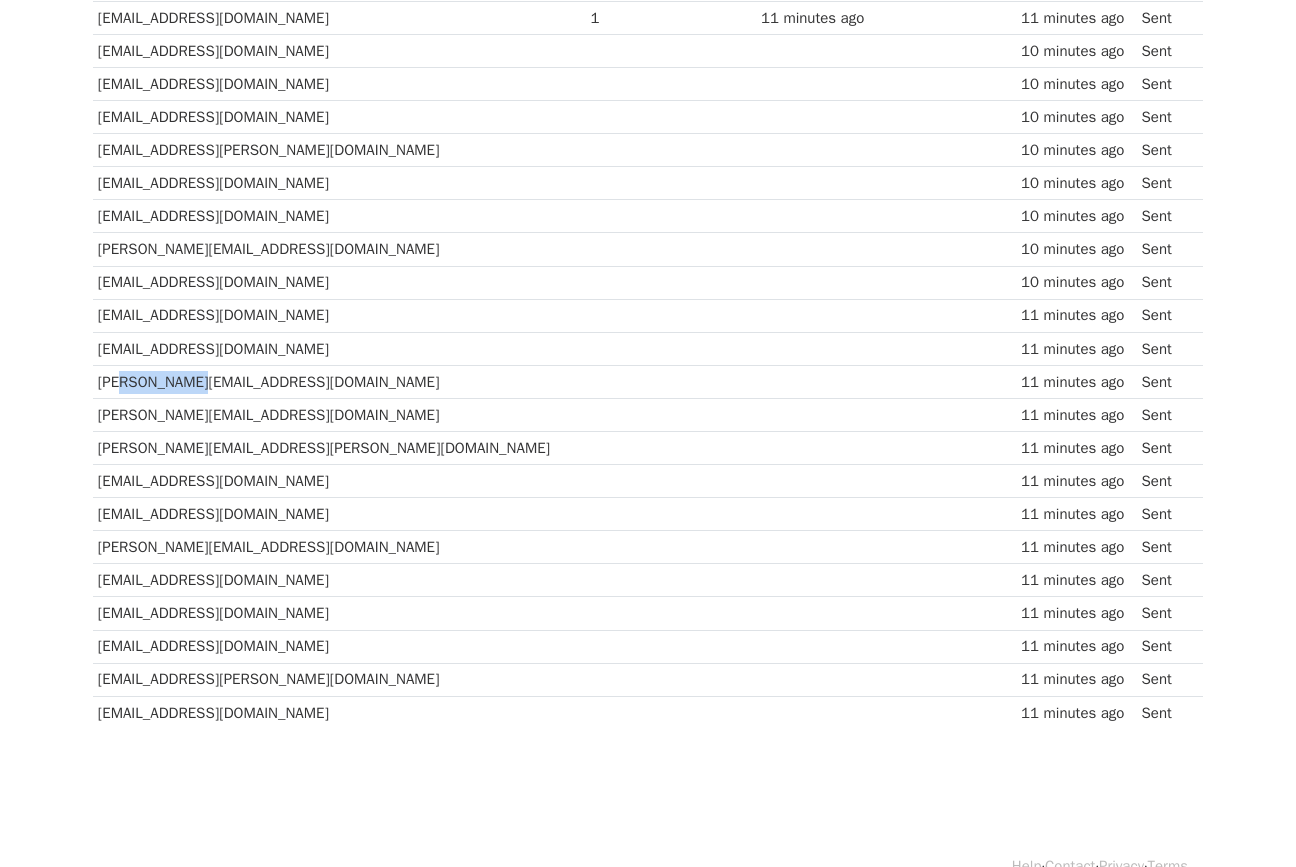 drag, startPoint x: 193, startPoint y: 380, endPoint x: 105, endPoint y: 380, distance: 88 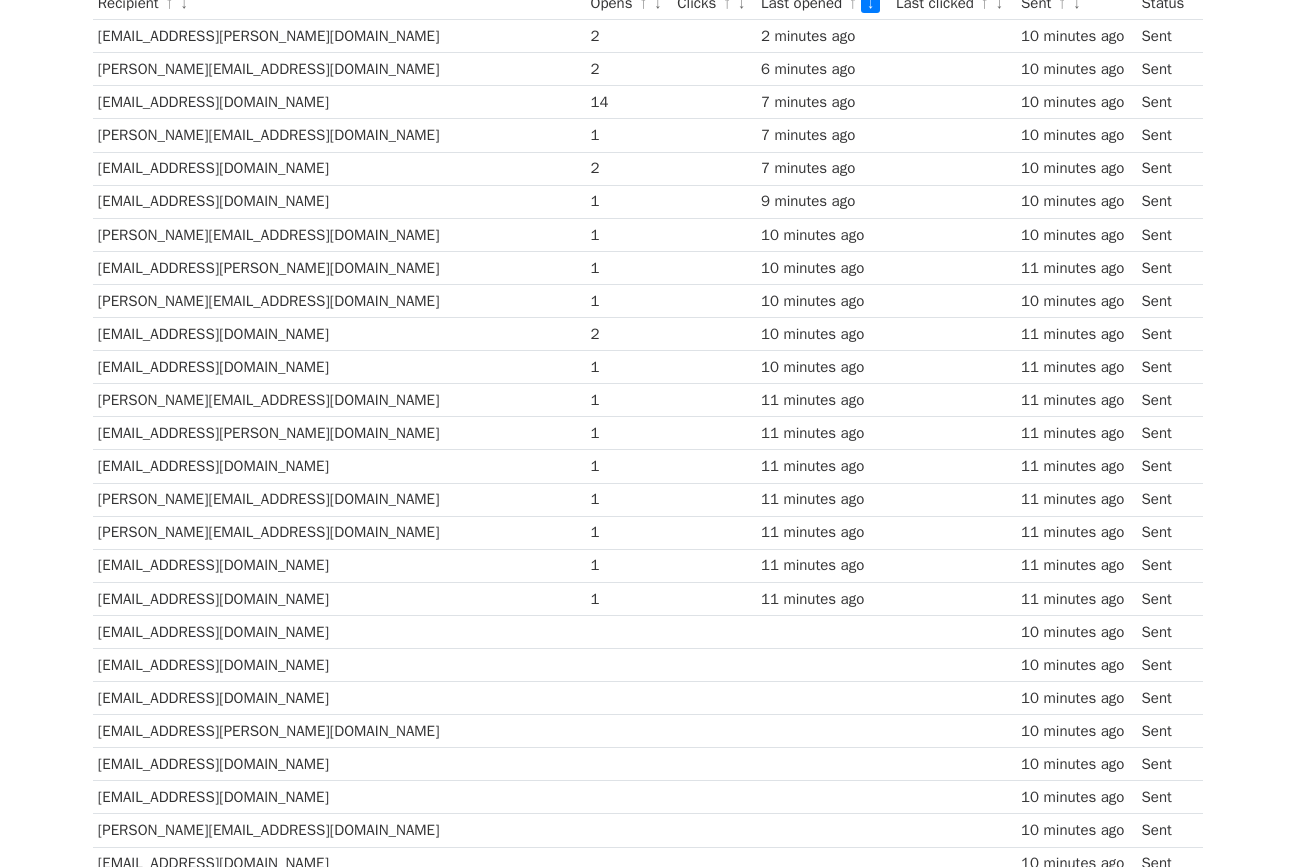 scroll, scrollTop: 0, scrollLeft: 0, axis: both 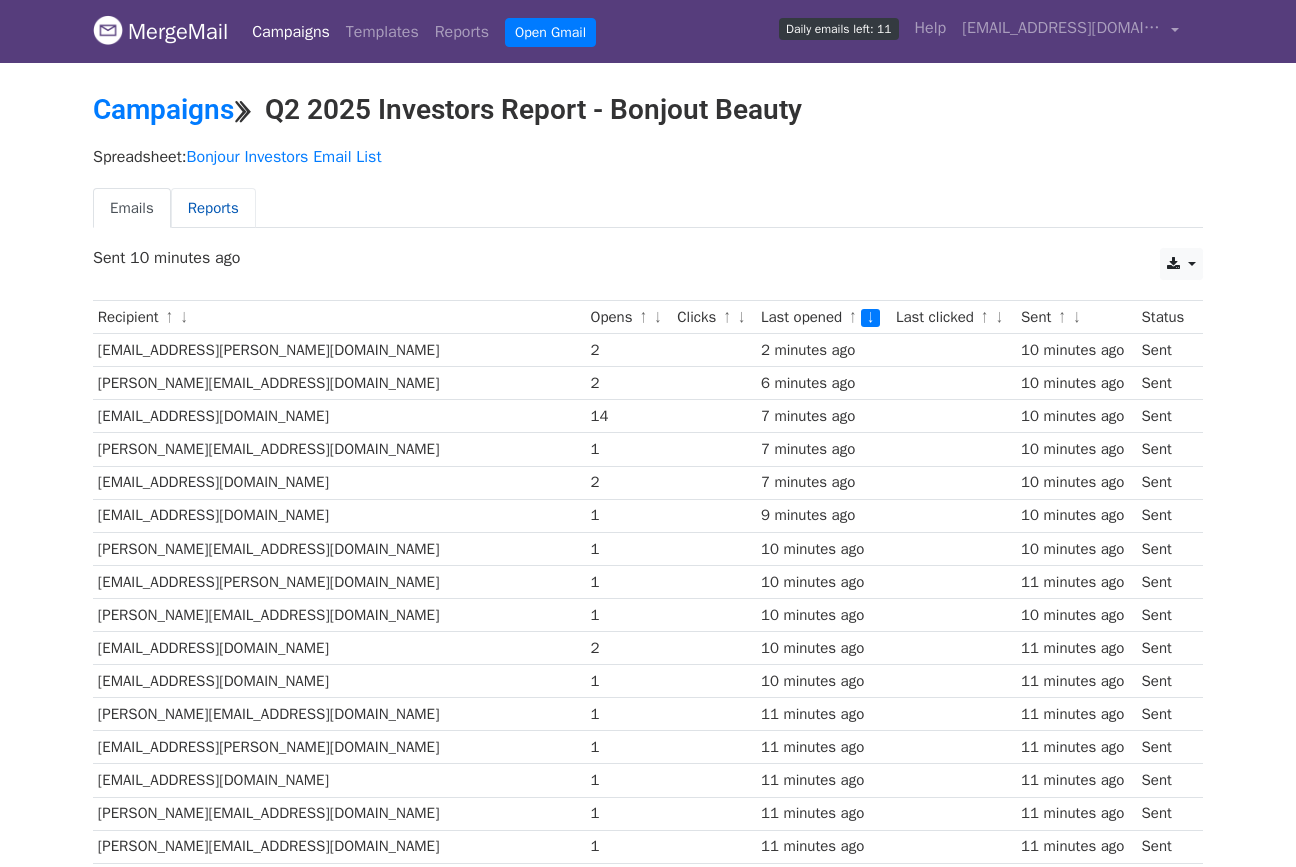 click on "Reports" at bounding box center (213, 208) 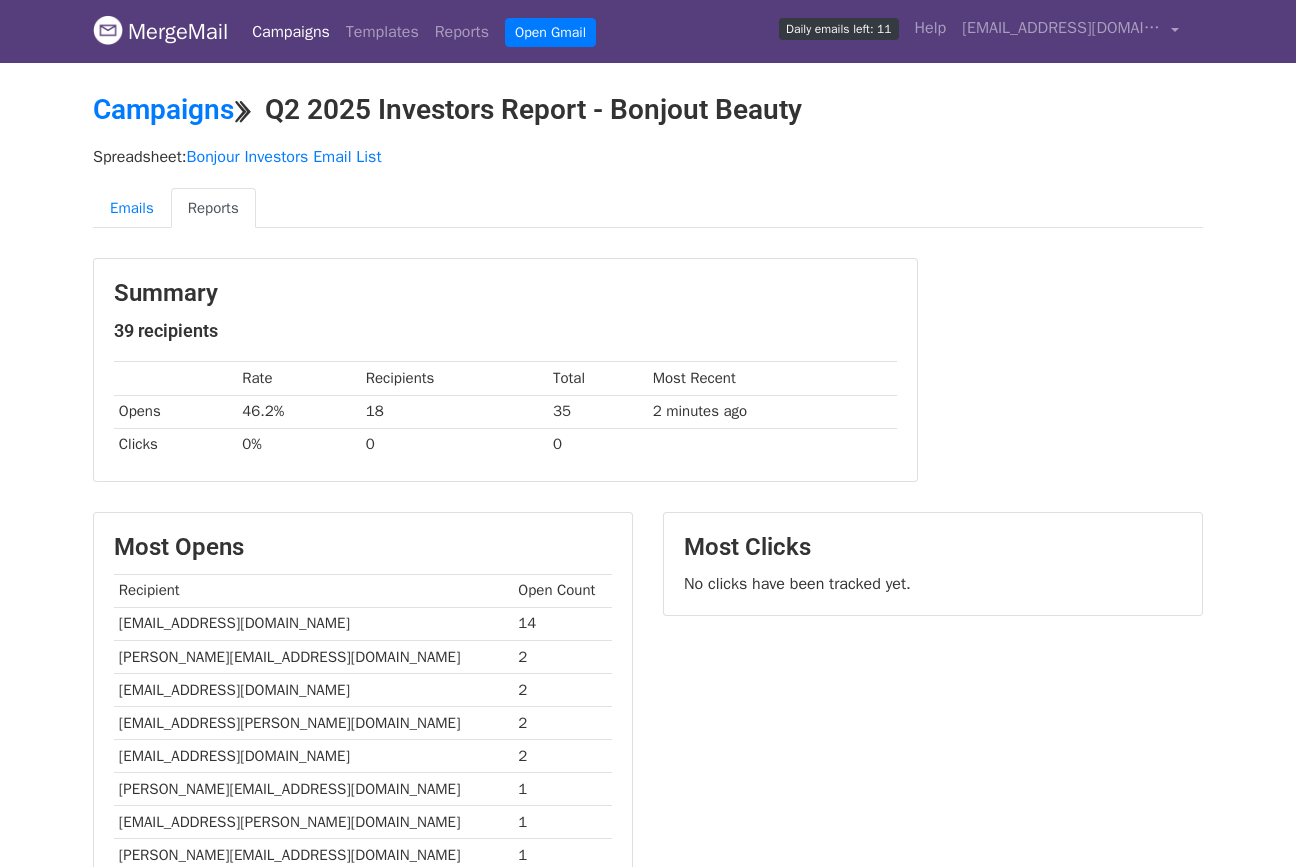 scroll, scrollTop: 0, scrollLeft: 0, axis: both 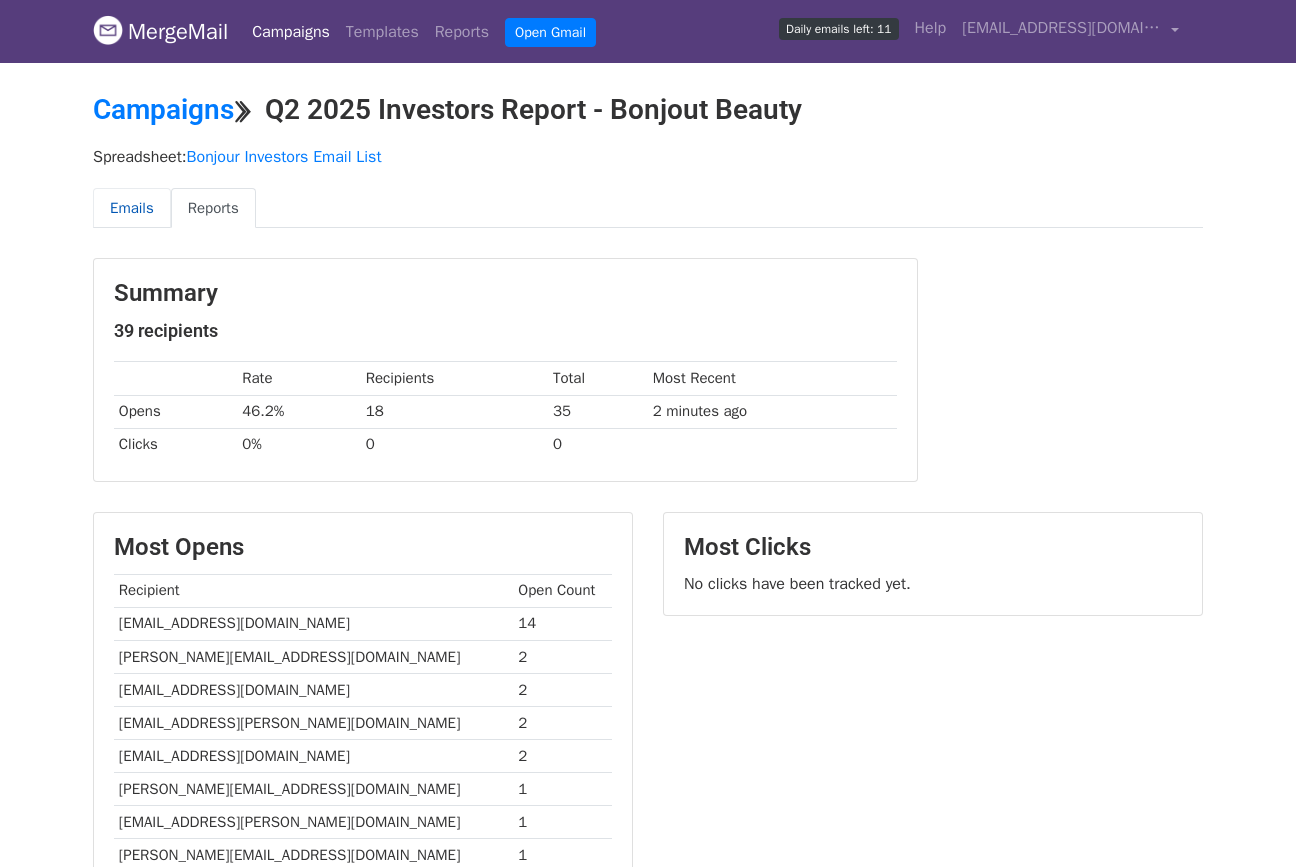 click on "Emails" at bounding box center (132, 208) 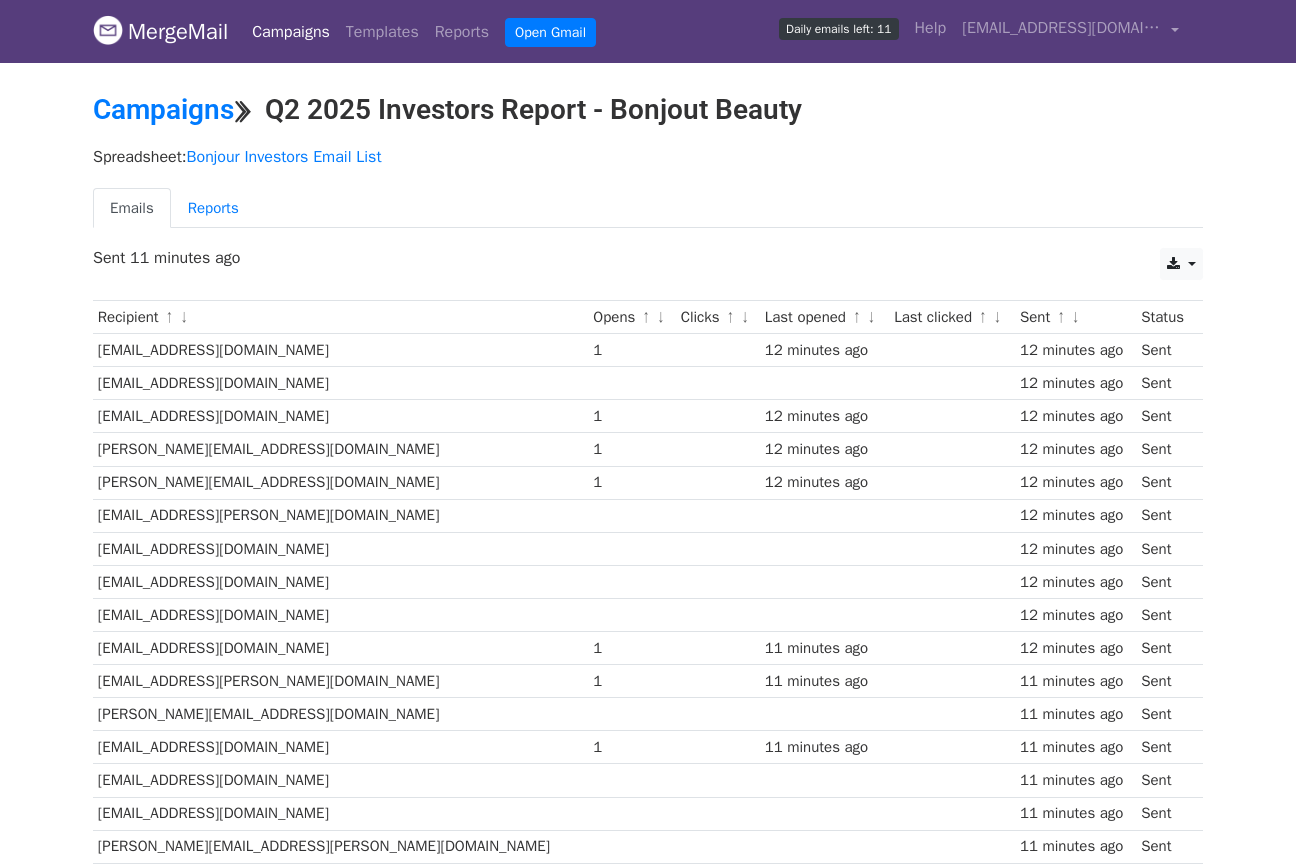 scroll, scrollTop: 0, scrollLeft: 0, axis: both 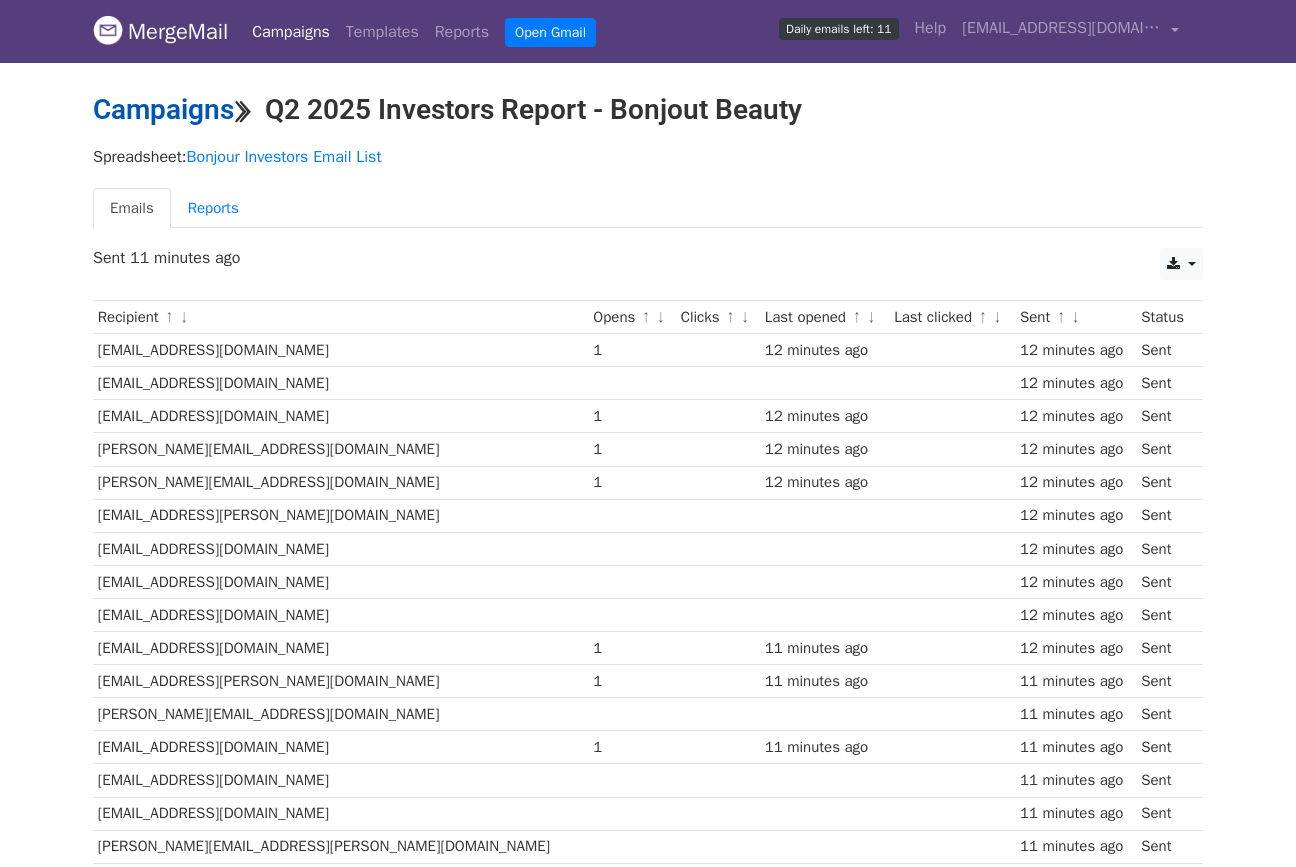 click on "Campaigns" at bounding box center [163, 109] 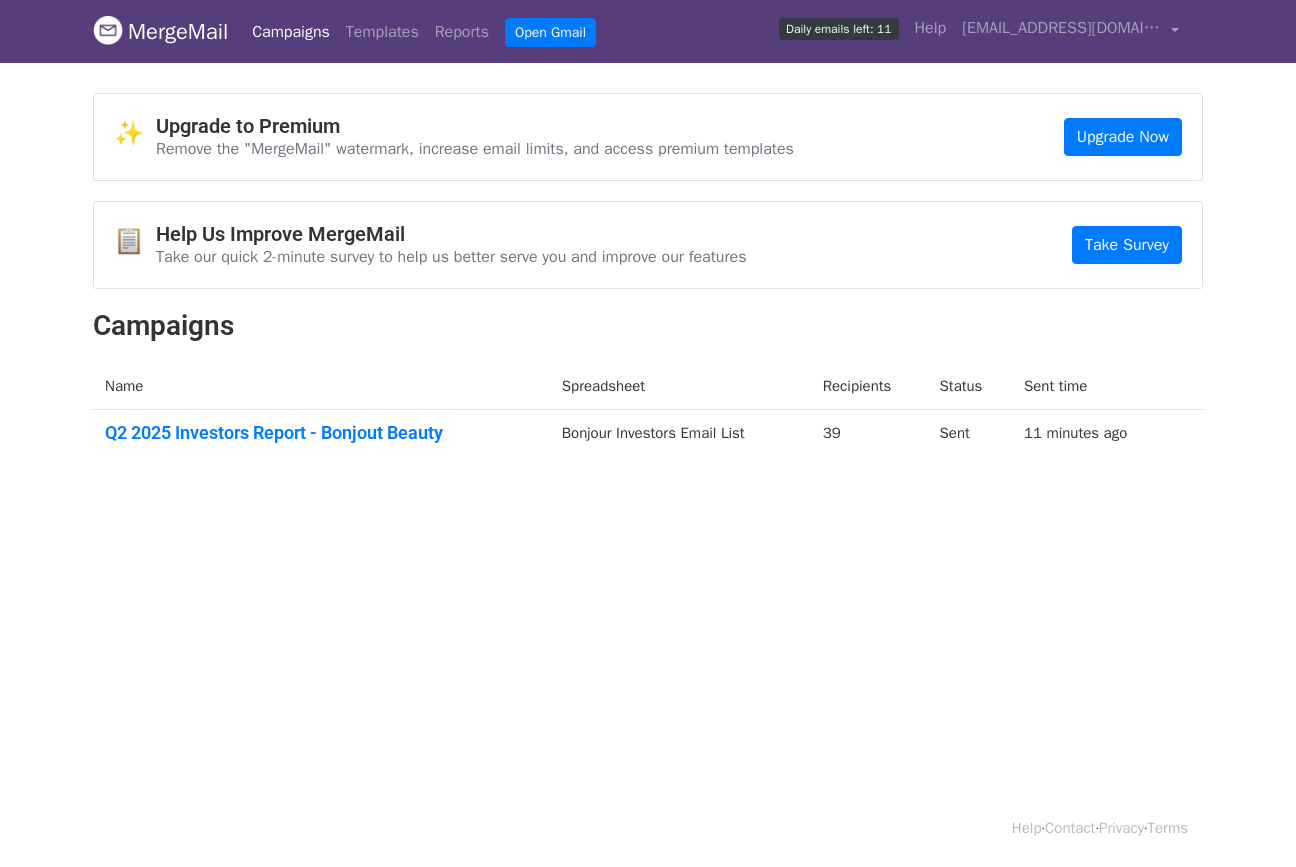 scroll, scrollTop: 0, scrollLeft: 0, axis: both 